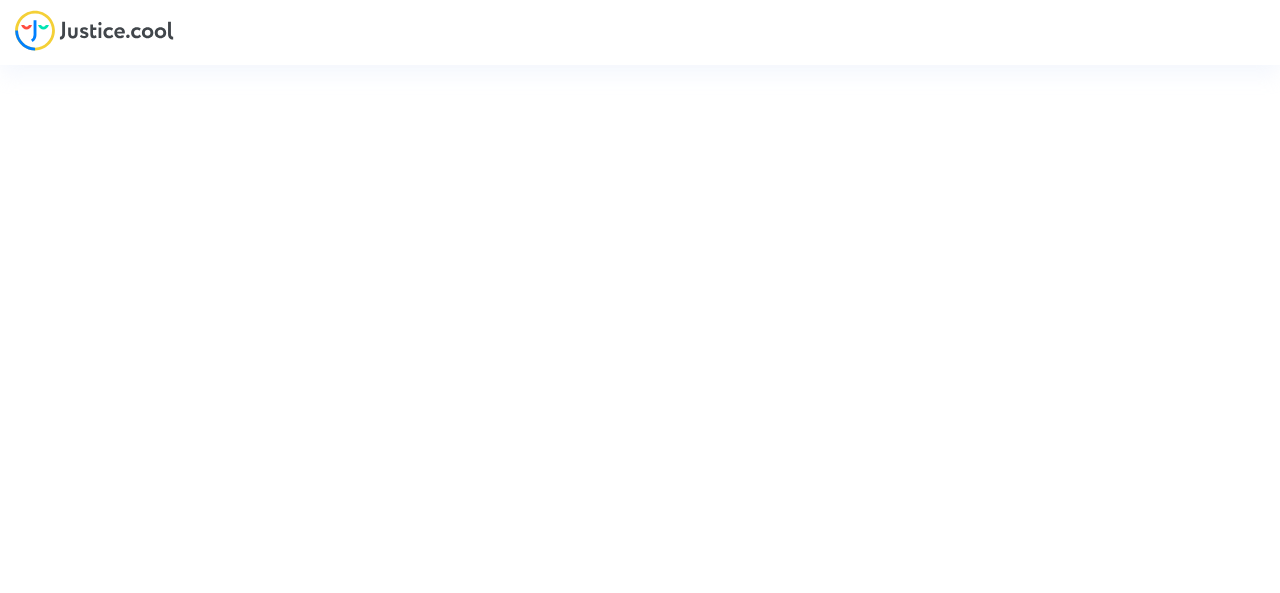 scroll, scrollTop: 0, scrollLeft: 0, axis: both 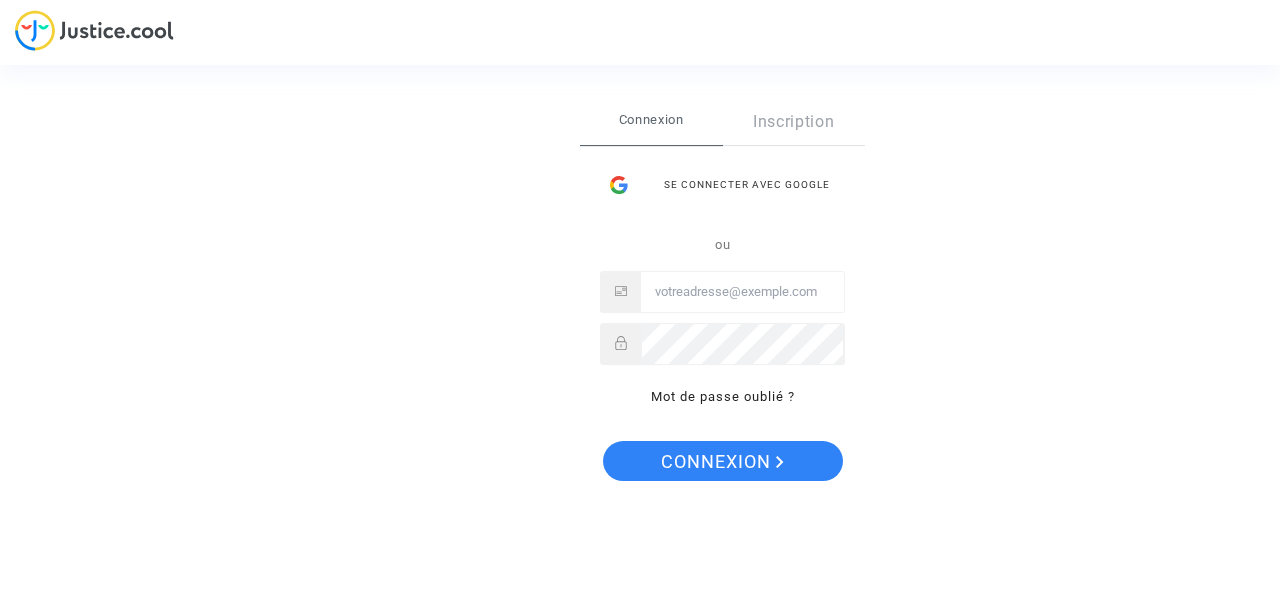 type on "khaled.dahman@experisfrance.fr" 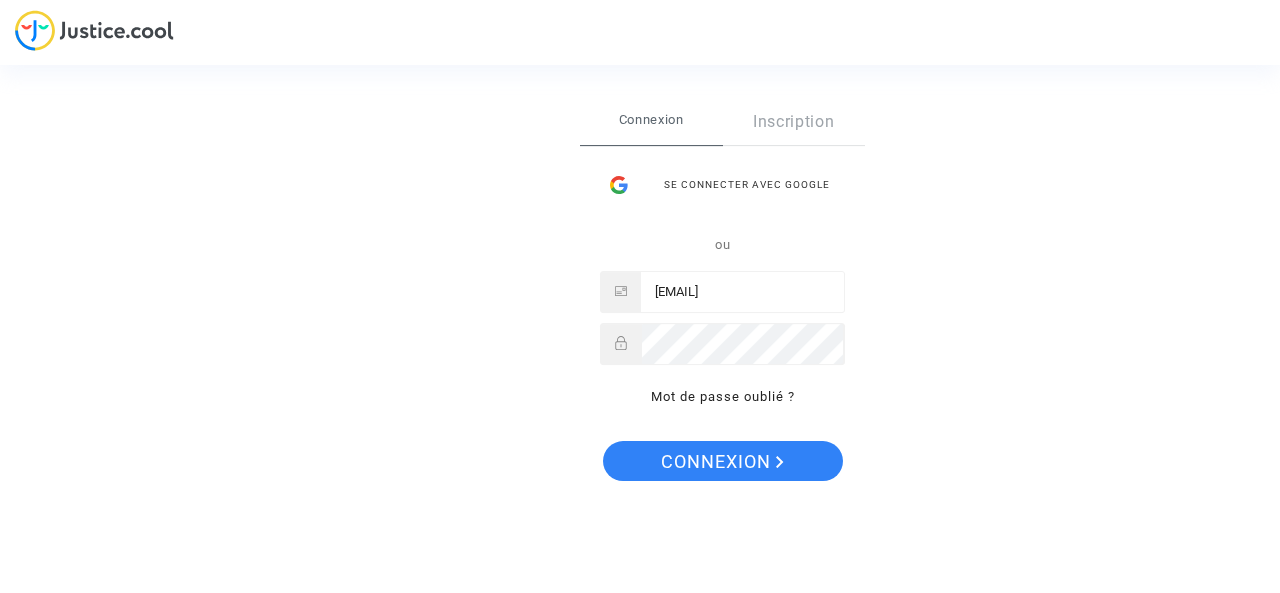 click on "Se connecter Connexion Inscription Se connecter avec Google ou khaled.dahman@experisfrance.fr Mot de passe oublié ? Connexion" at bounding box center (722, 297) 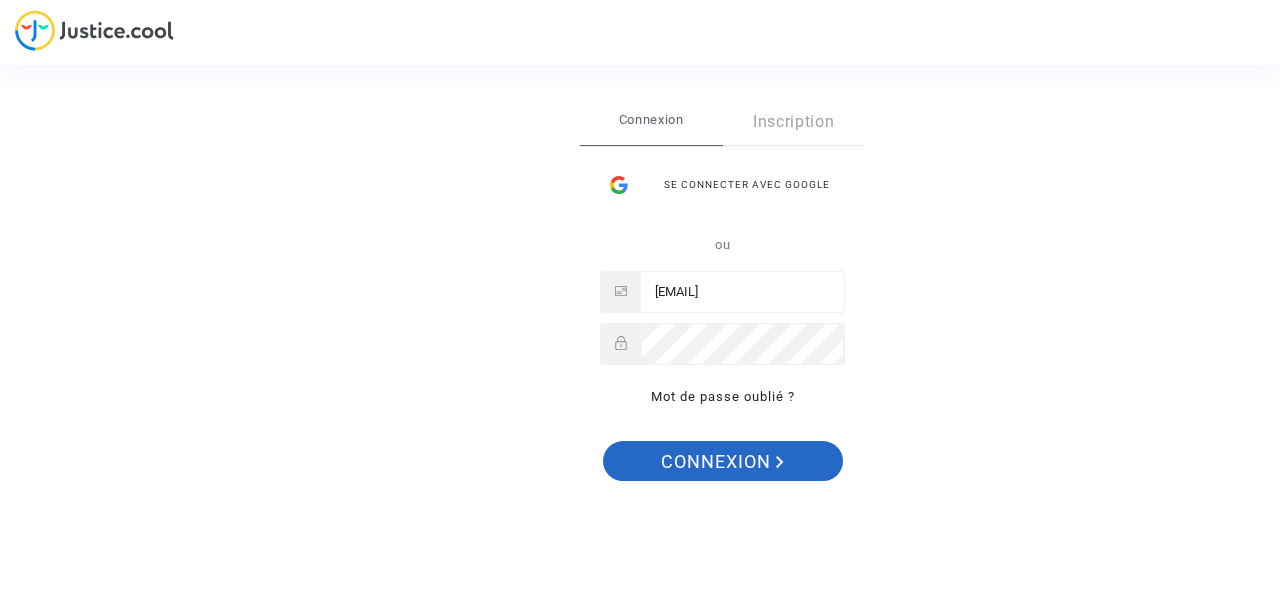 click on "Connexion" at bounding box center (723, 461) 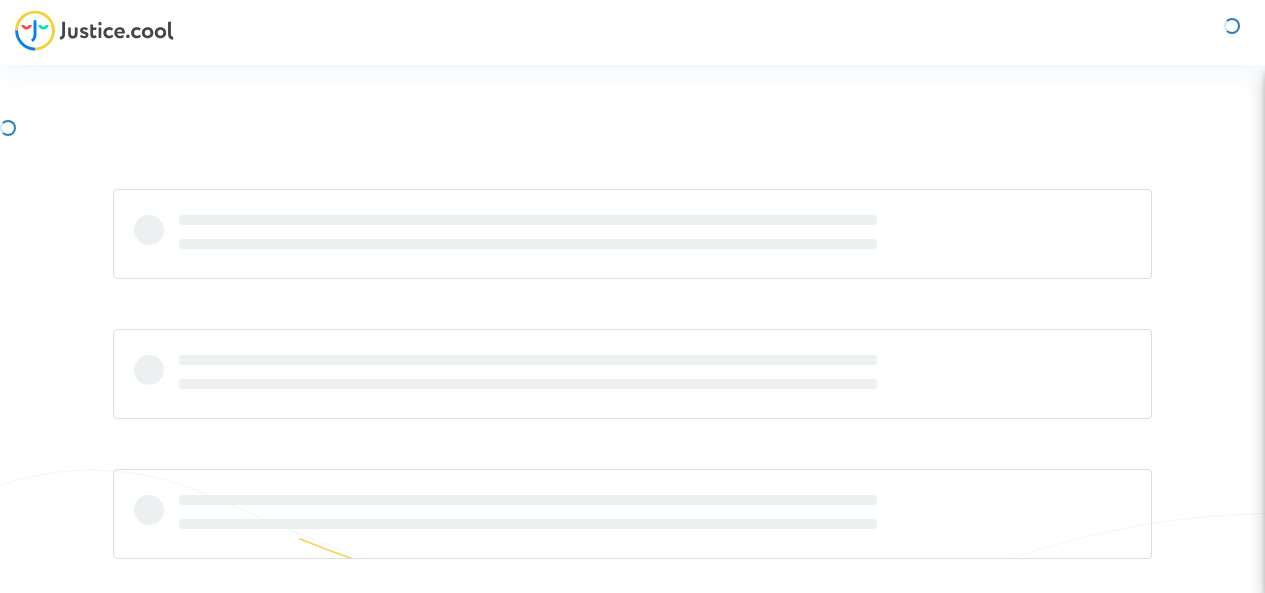 scroll, scrollTop: 0, scrollLeft: 0, axis: both 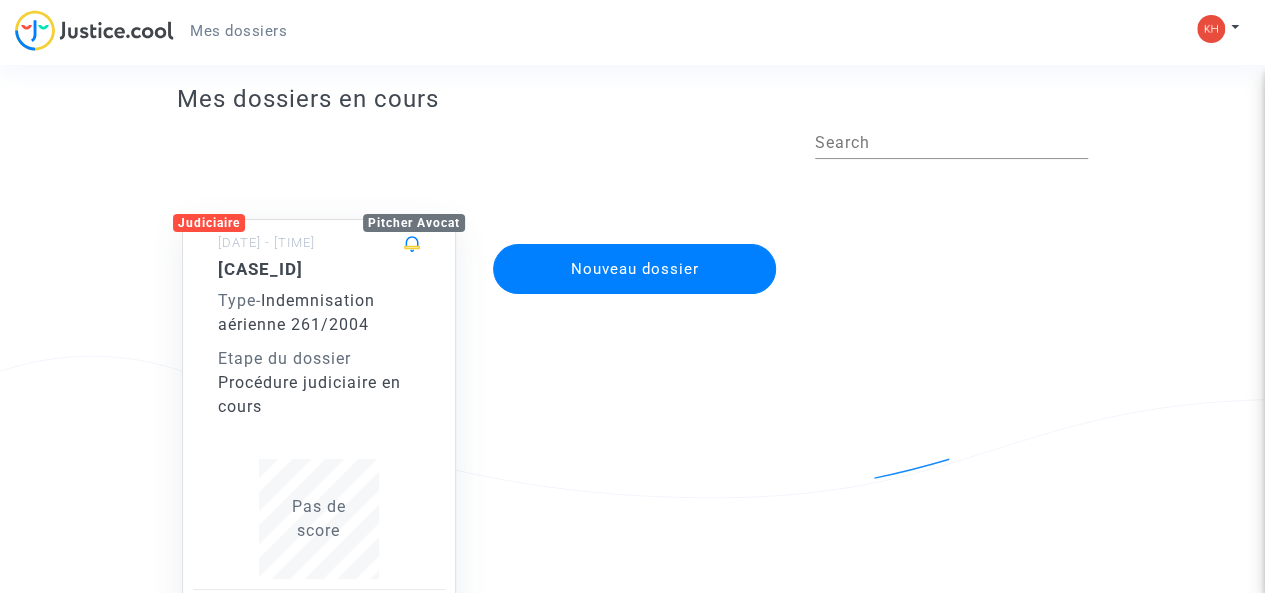 click on "[CASE_ID] Type  -   Indemnisation aérienne 261/2004  Etape du dossier  Procédure judiciaire en cours  Pas de  score" 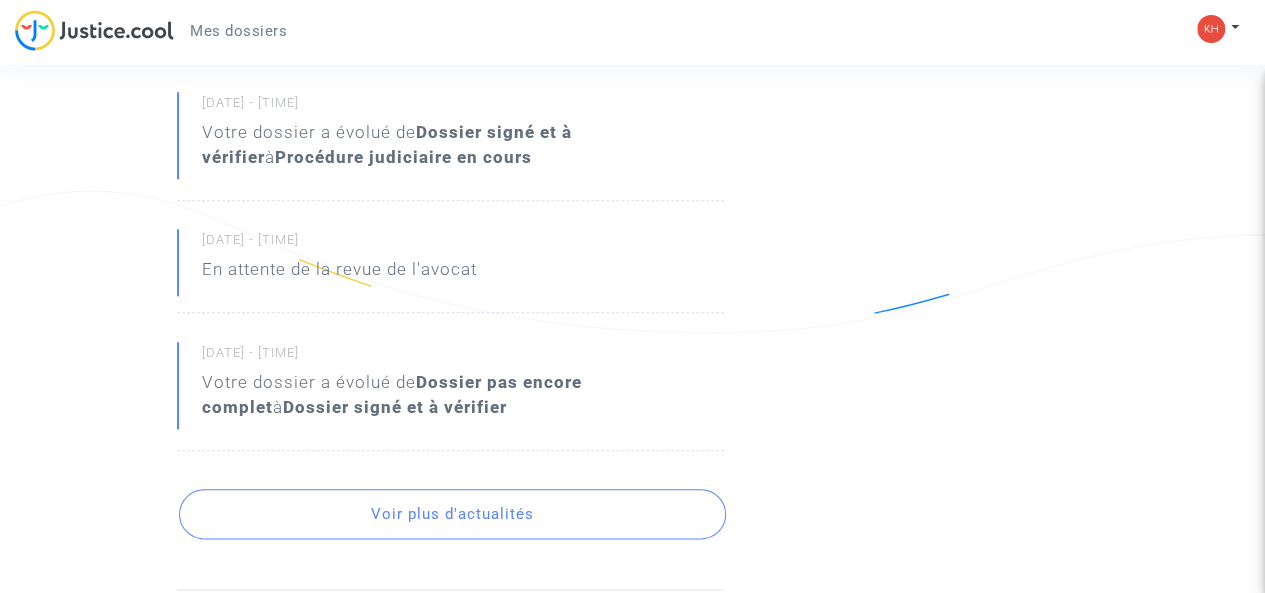 scroll, scrollTop: 960, scrollLeft: 0, axis: vertical 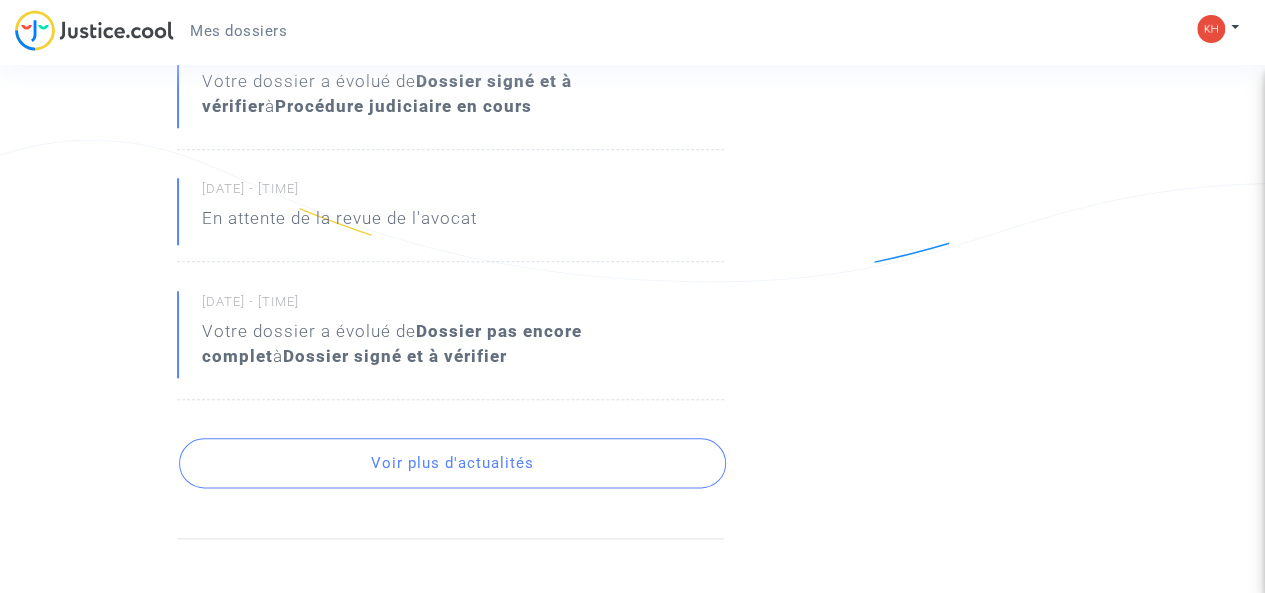 click on "Voir plus d'actualités" 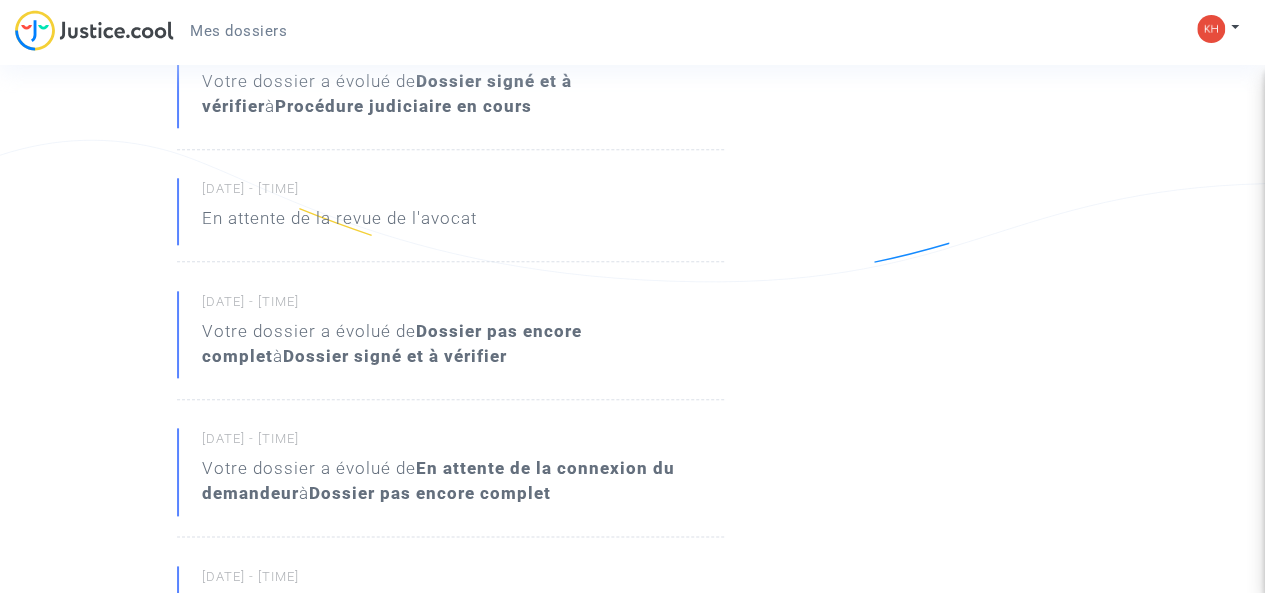 type 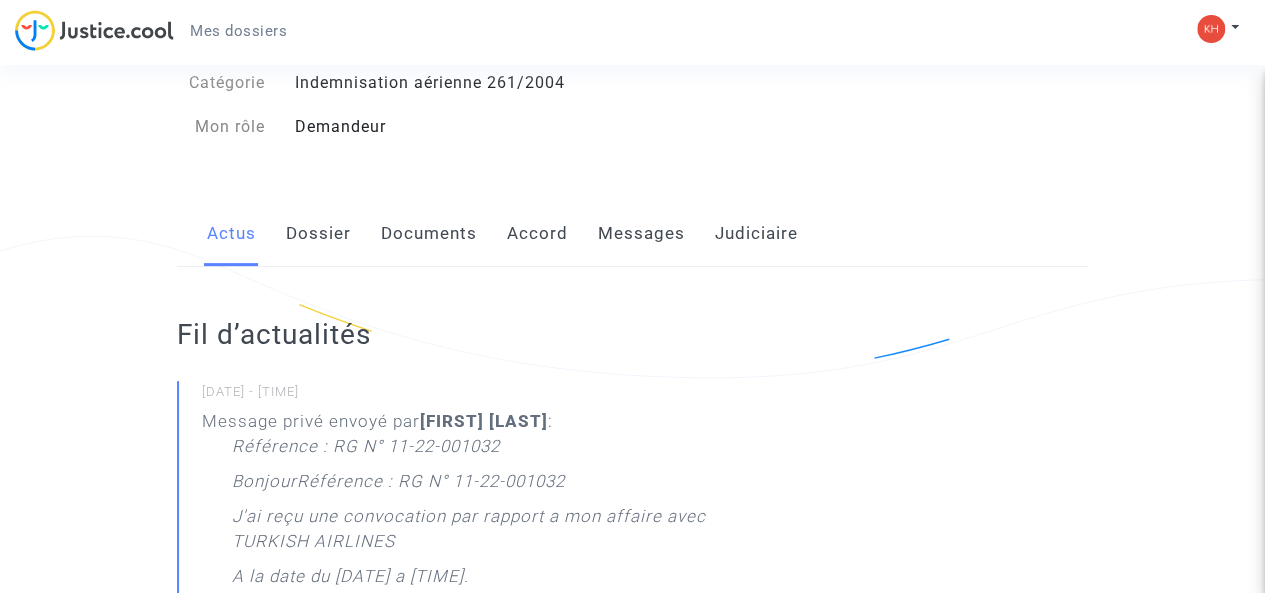 scroll, scrollTop: 200, scrollLeft: 0, axis: vertical 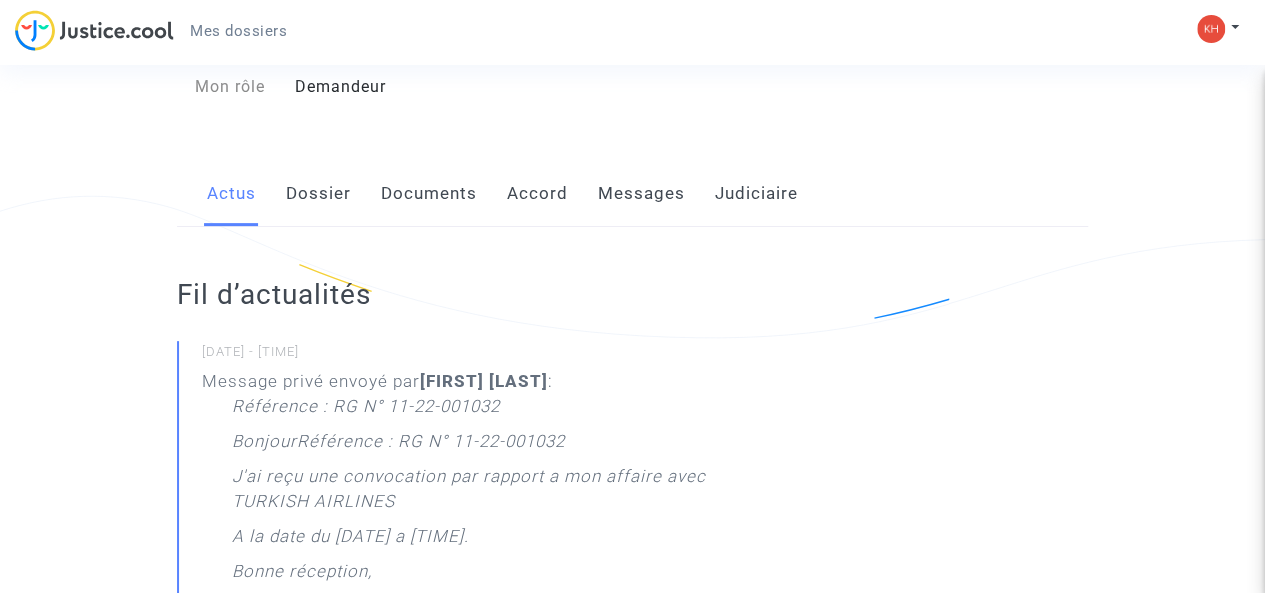click on "Messages" 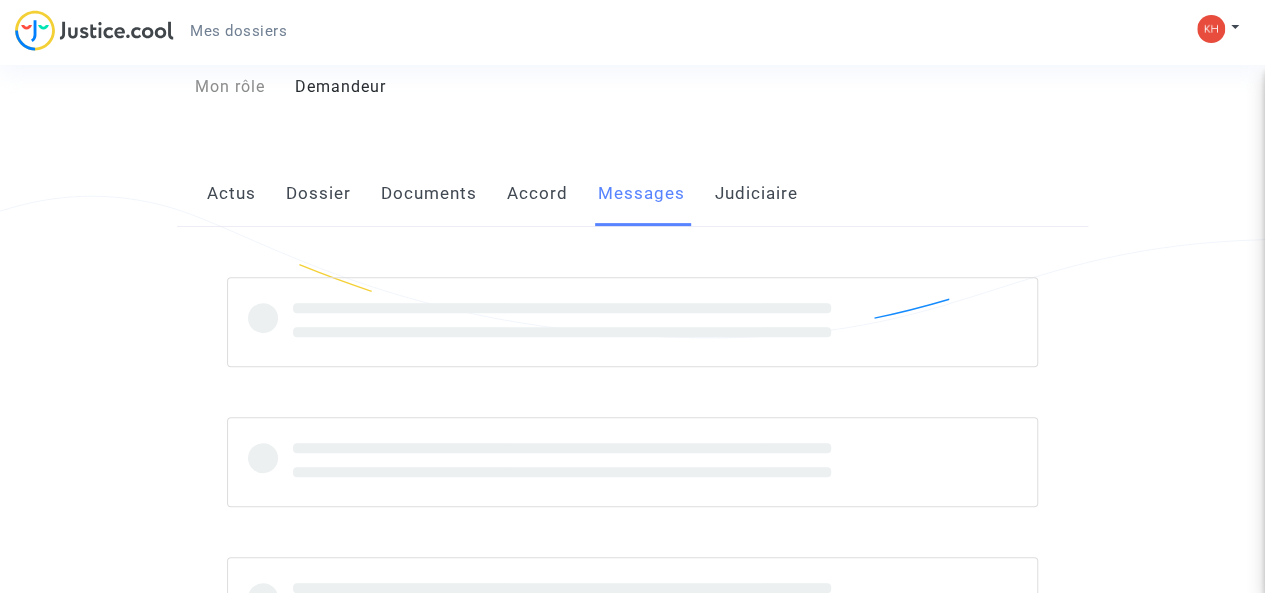 scroll, scrollTop: 0, scrollLeft: 0, axis: both 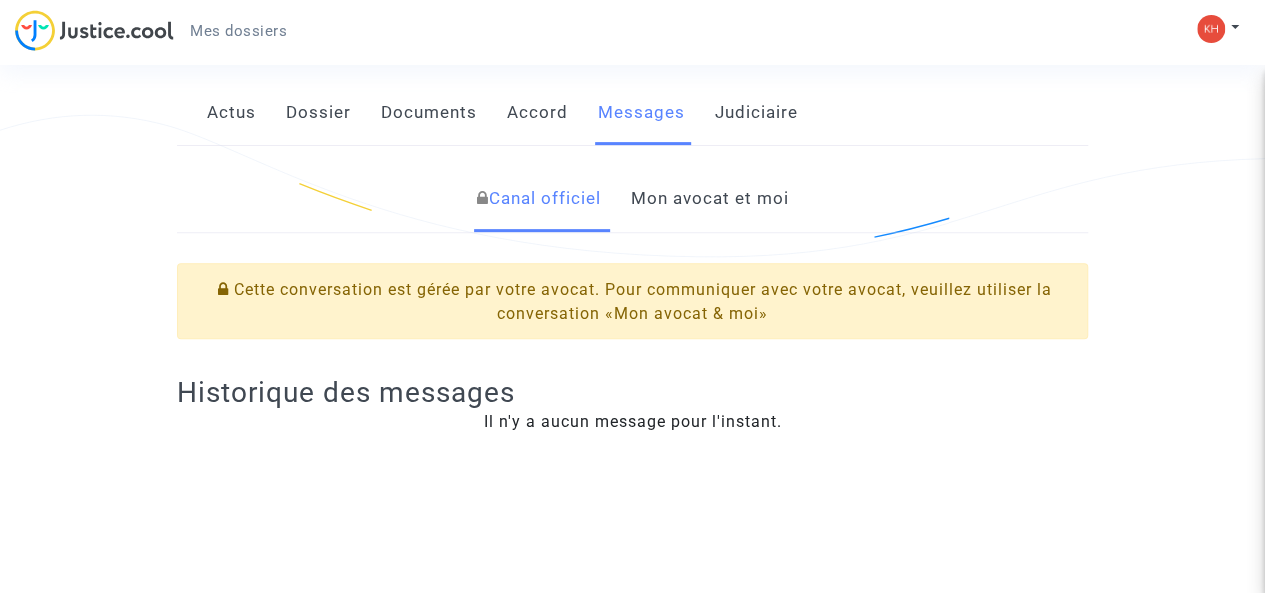 click on "Mon avocat et moi" 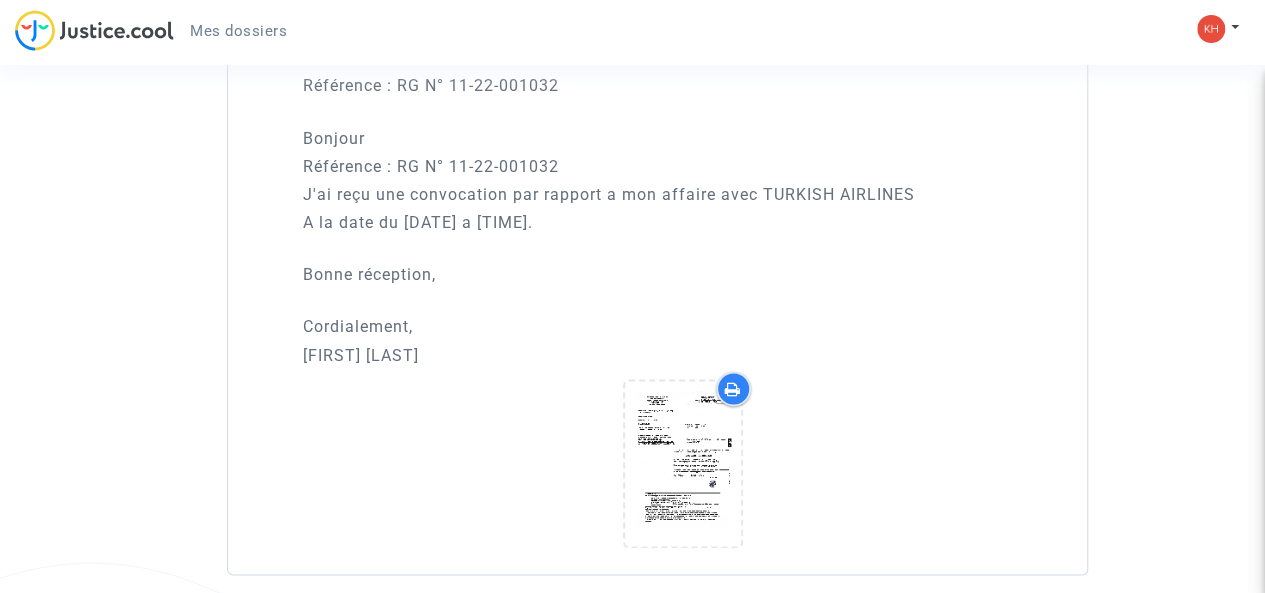 scroll, scrollTop: 1260, scrollLeft: 0, axis: vertical 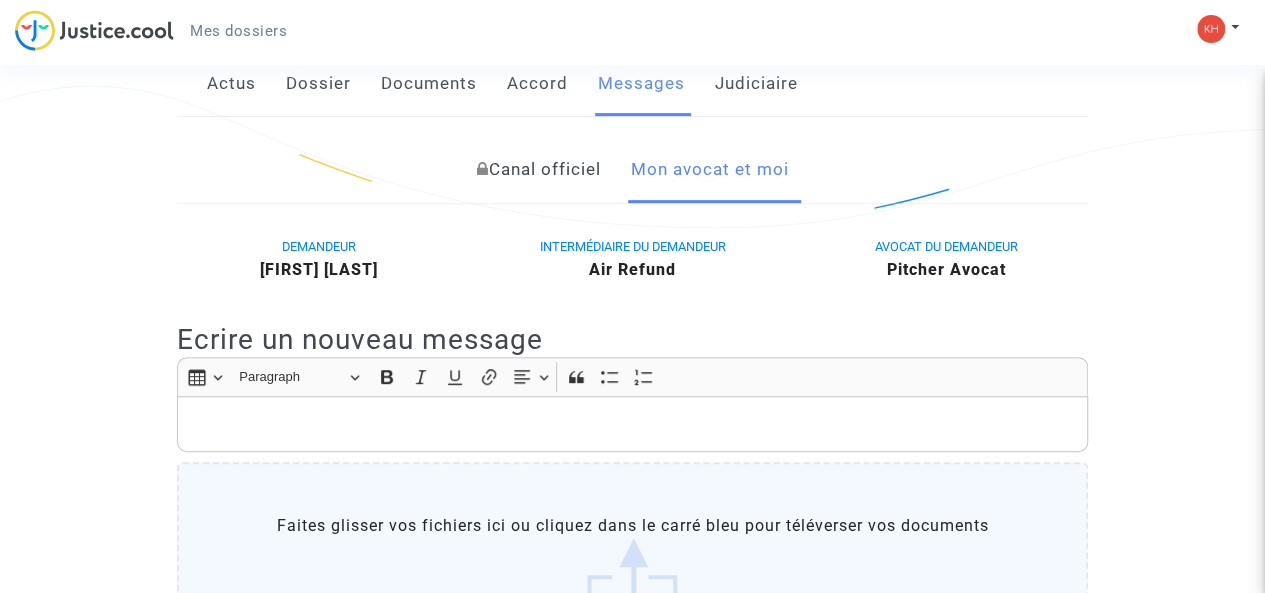 click on "Canal officiel" 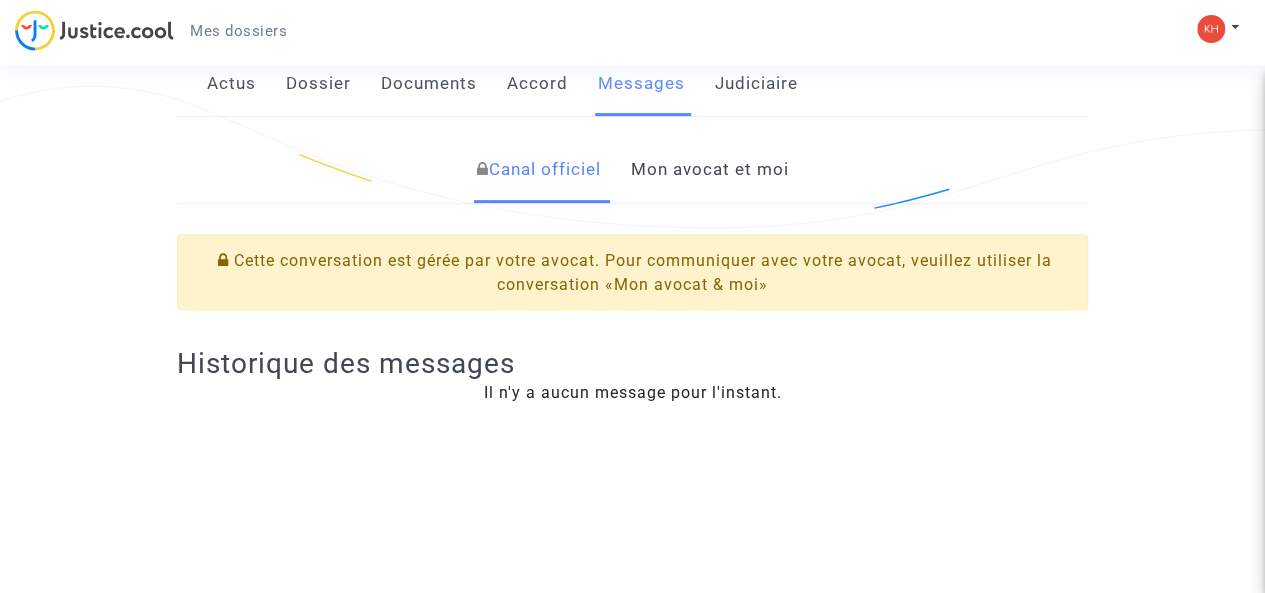 click on "Mon avocat et moi" 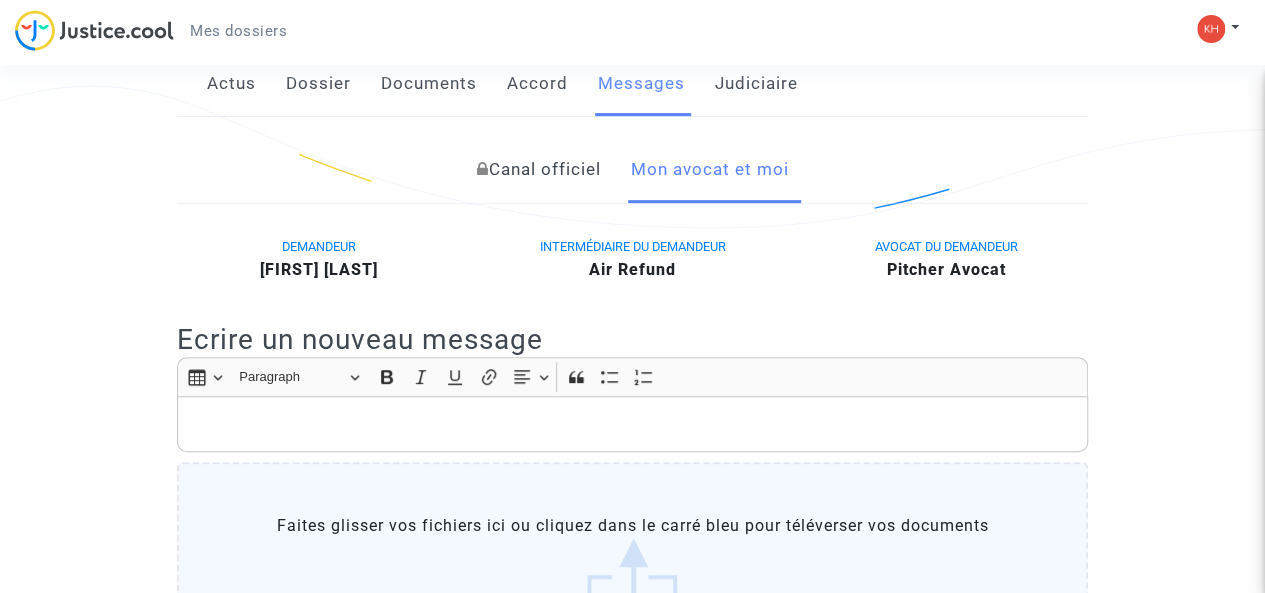 click on "Judiciaire" 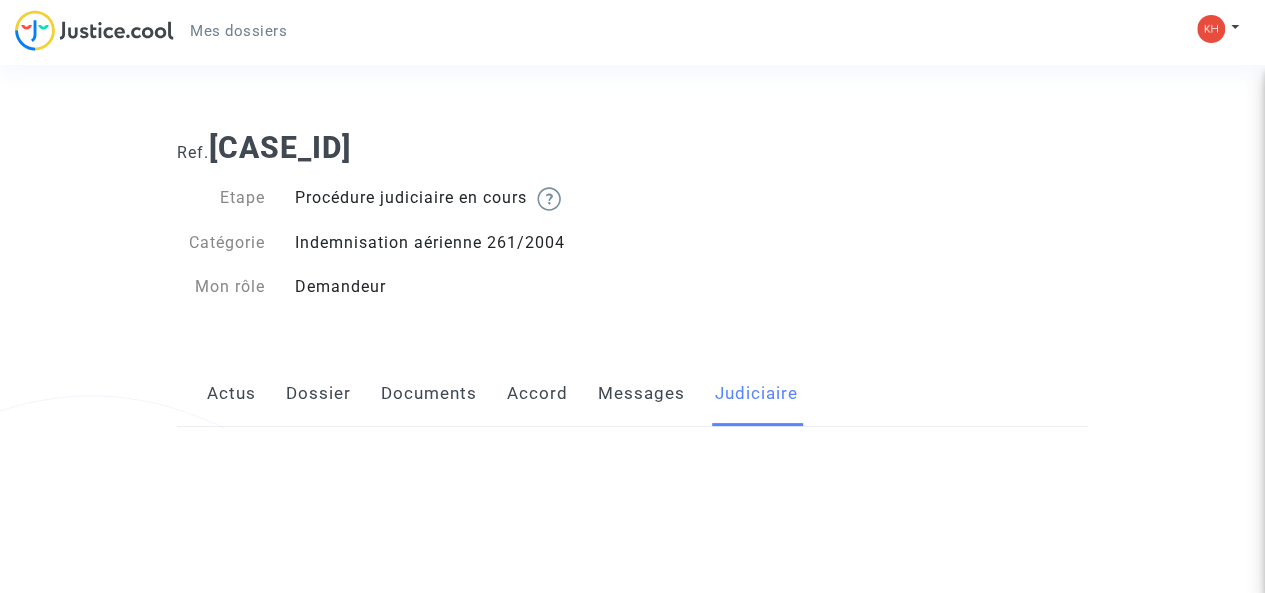 scroll, scrollTop: 0, scrollLeft: 0, axis: both 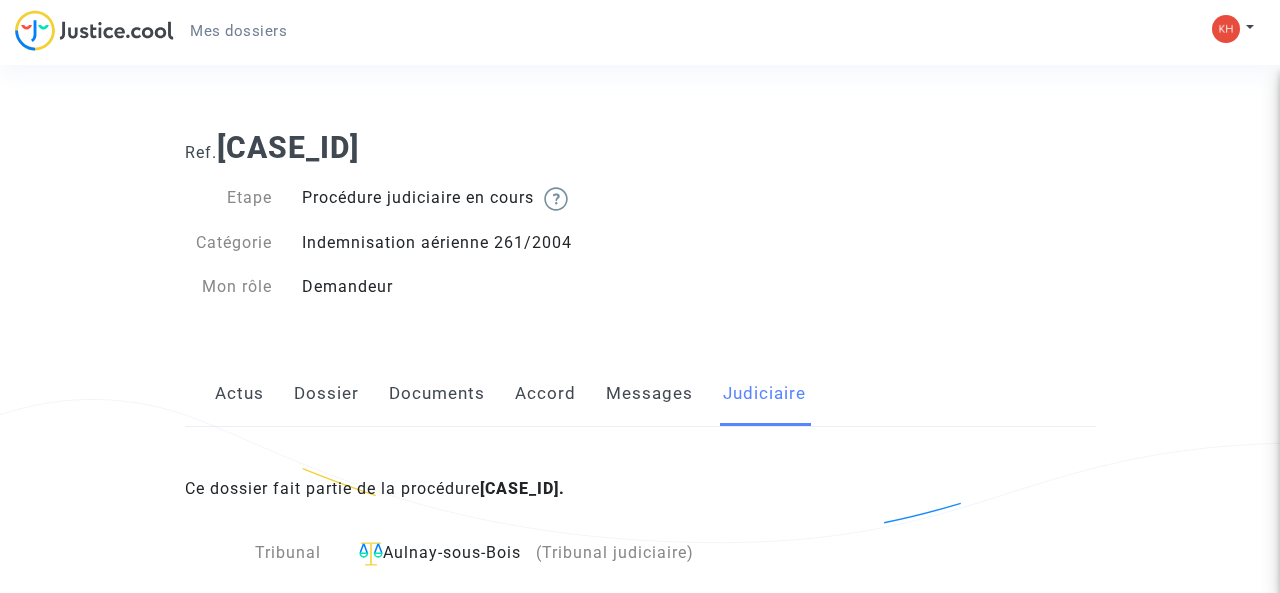 click on "Messages" 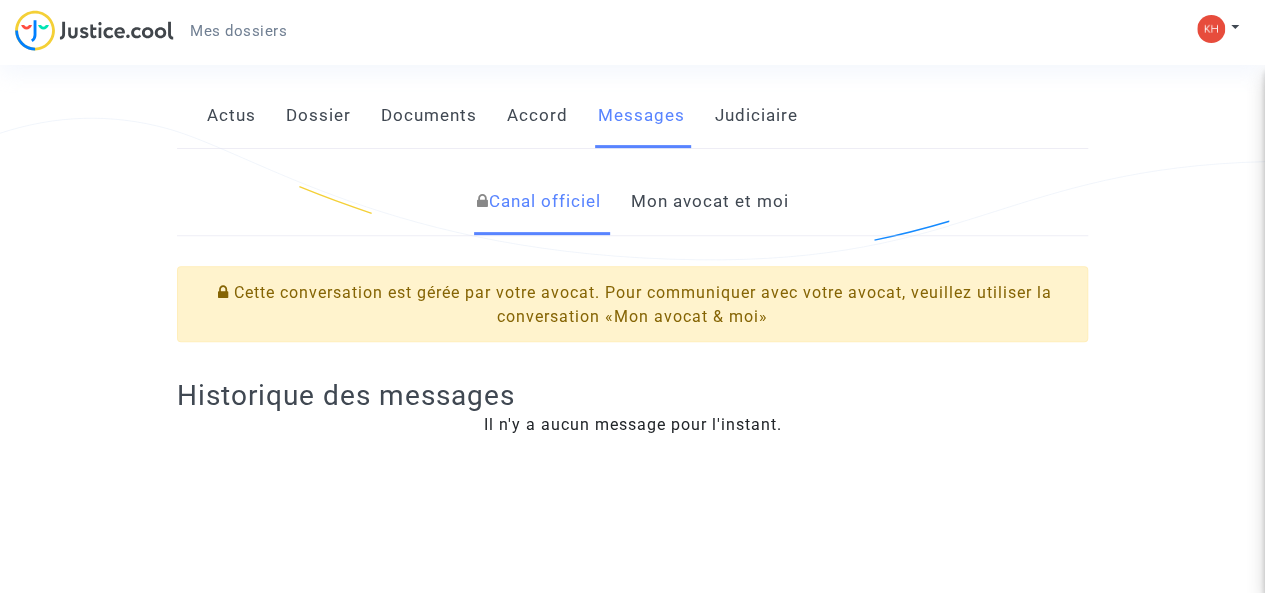 scroll, scrollTop: 320, scrollLeft: 0, axis: vertical 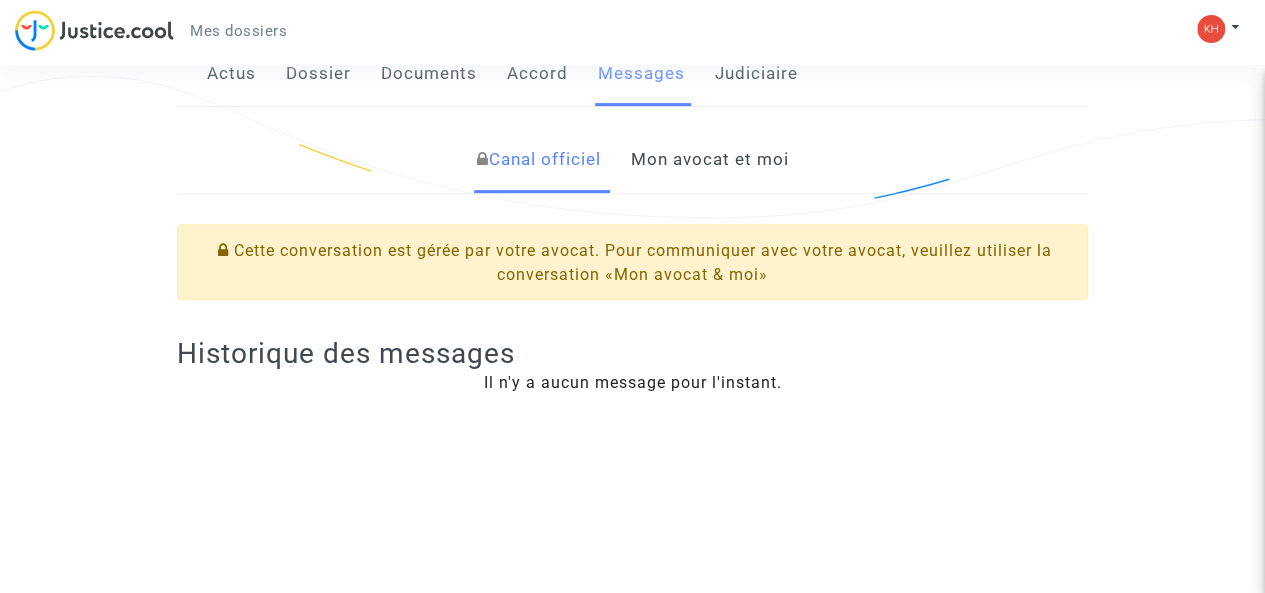 click on "Mon avocat et moi" 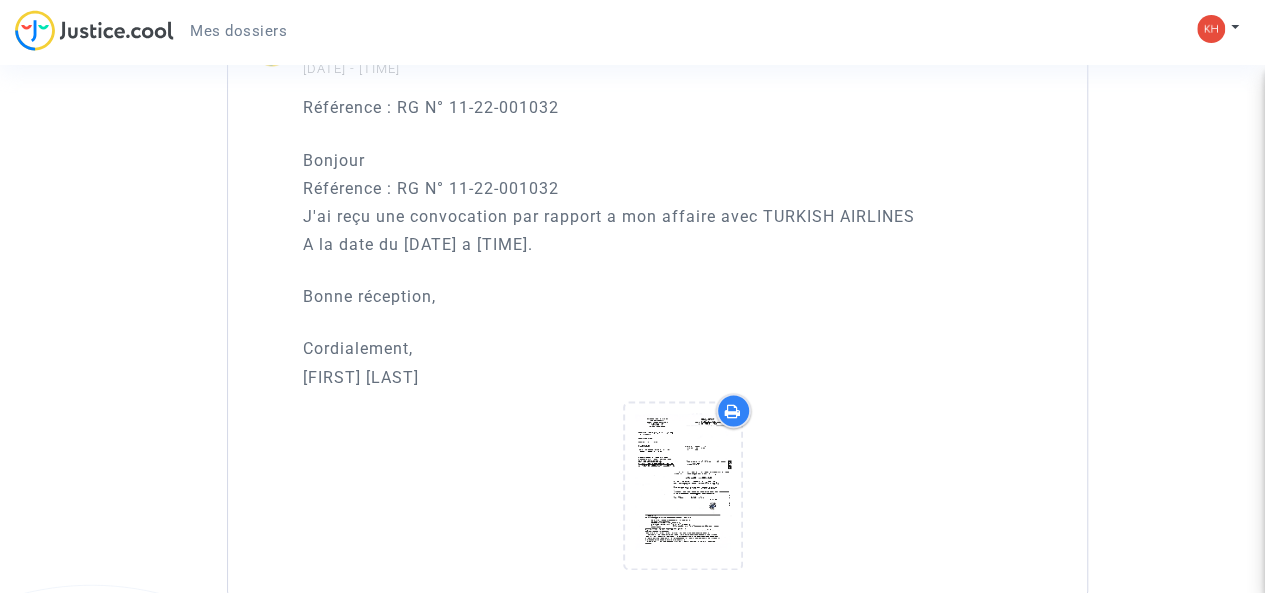 scroll, scrollTop: 1260, scrollLeft: 0, axis: vertical 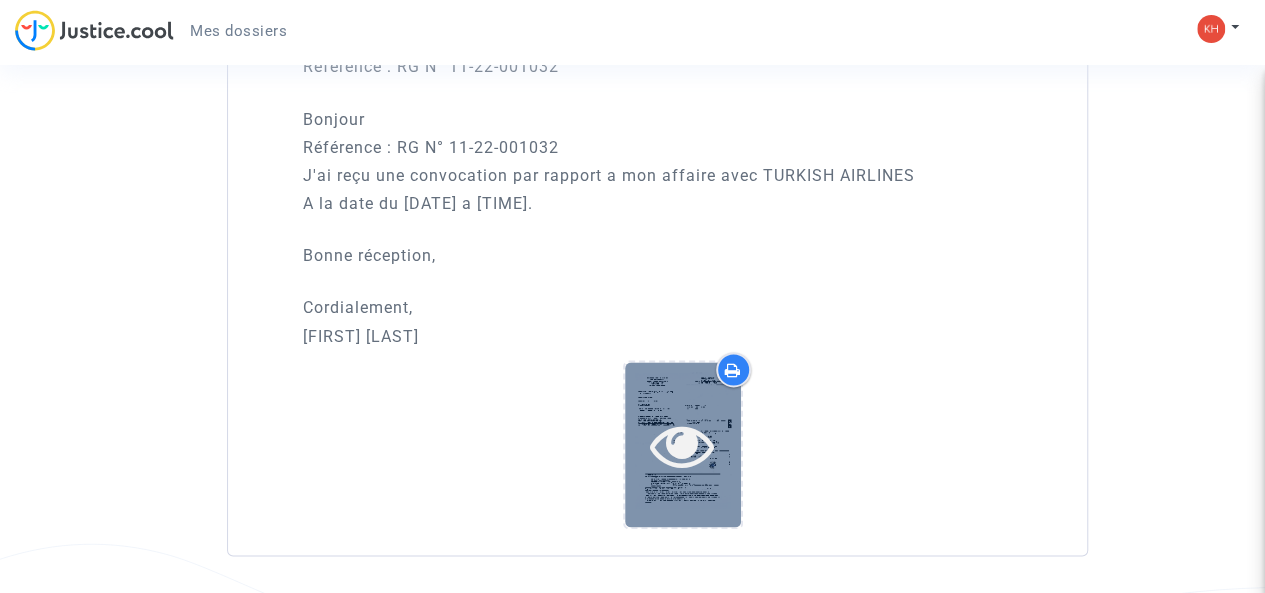 click at bounding box center (682, 445) 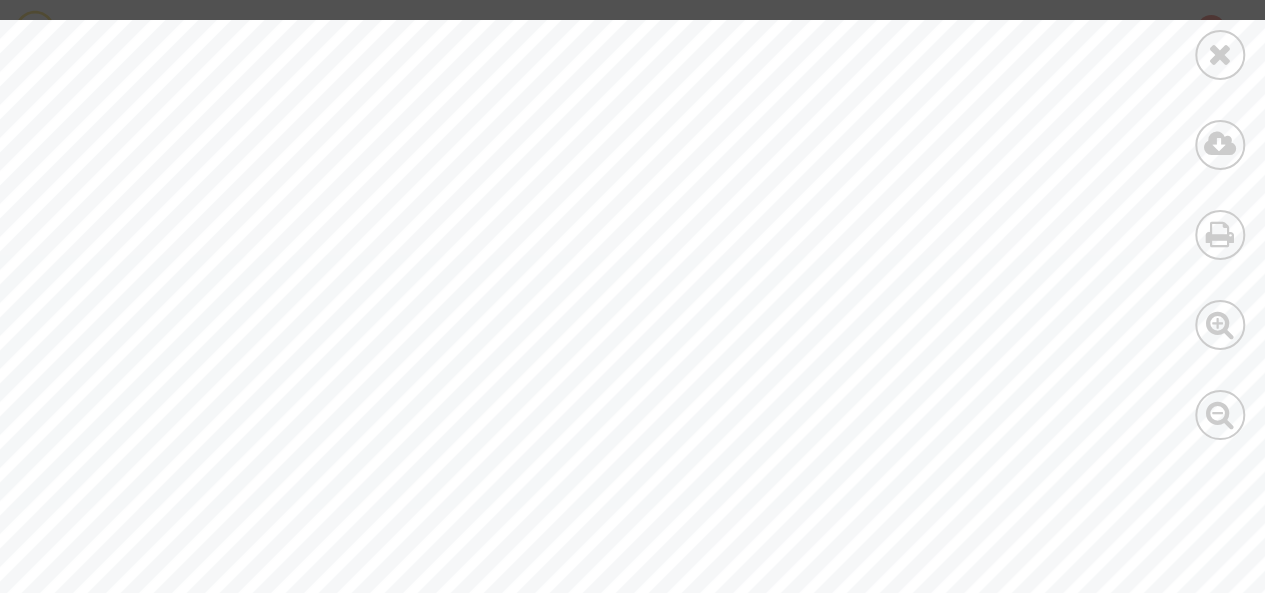 scroll, scrollTop: 0, scrollLeft: 0, axis: both 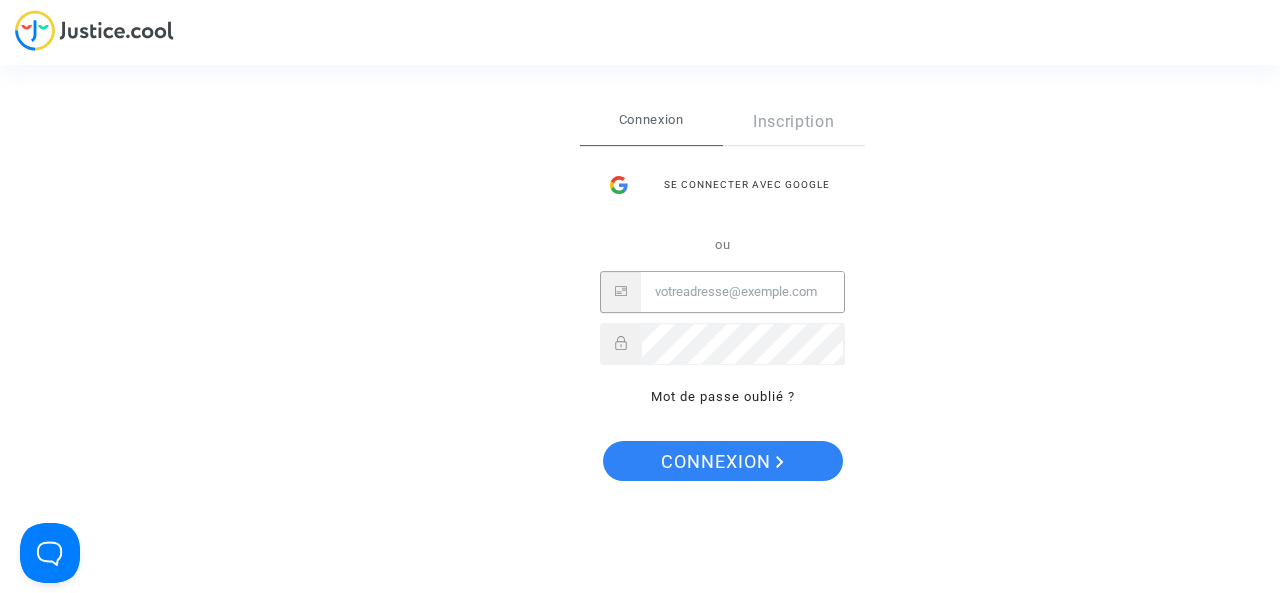drag, startPoint x: 0, startPoint y: 0, endPoint x: 787, endPoint y: 301, distance: 842.59717 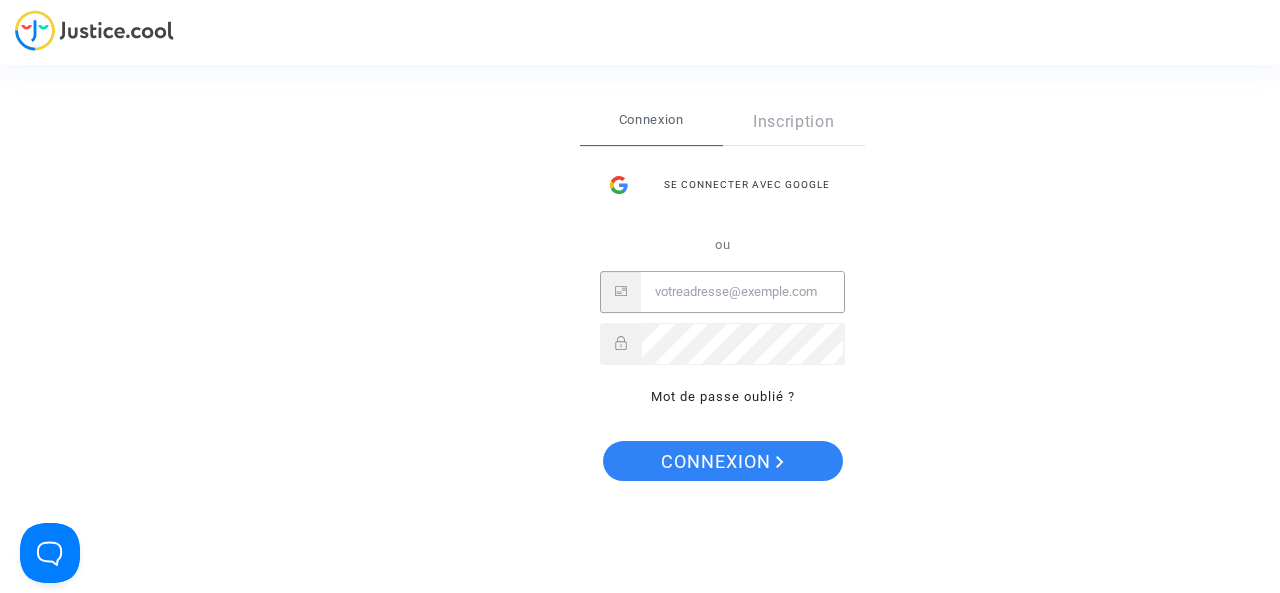 type on "khaled.dahman@experisfrance.fr" 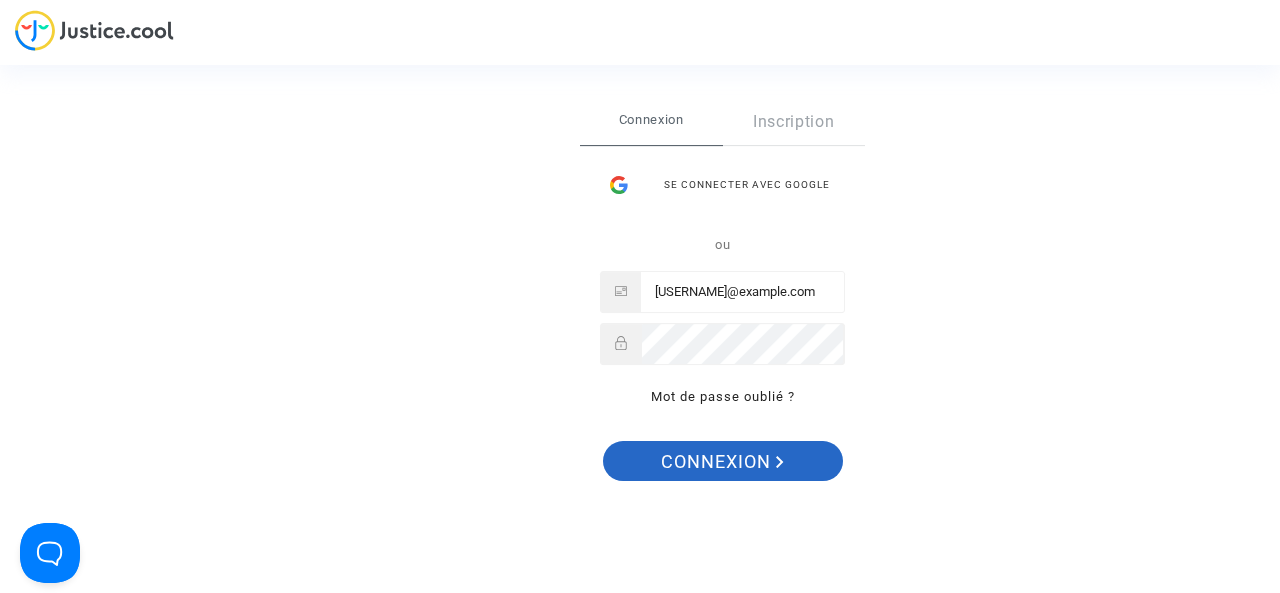 click on "Connexion" at bounding box center (722, 462) 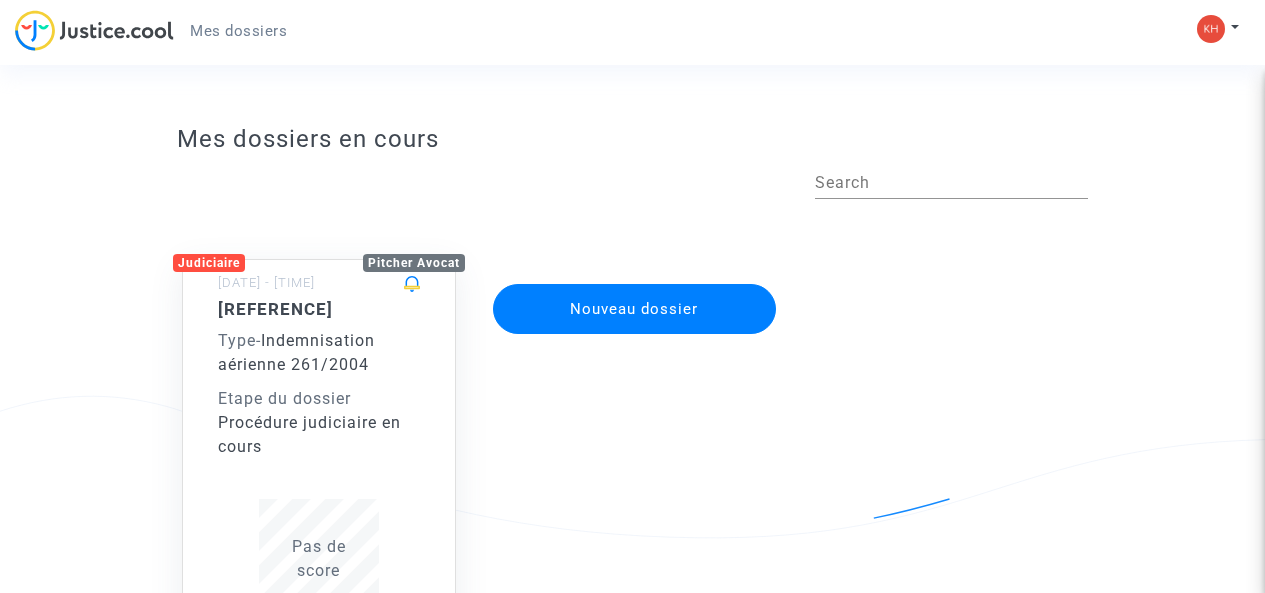 scroll, scrollTop: 0, scrollLeft: 0, axis: both 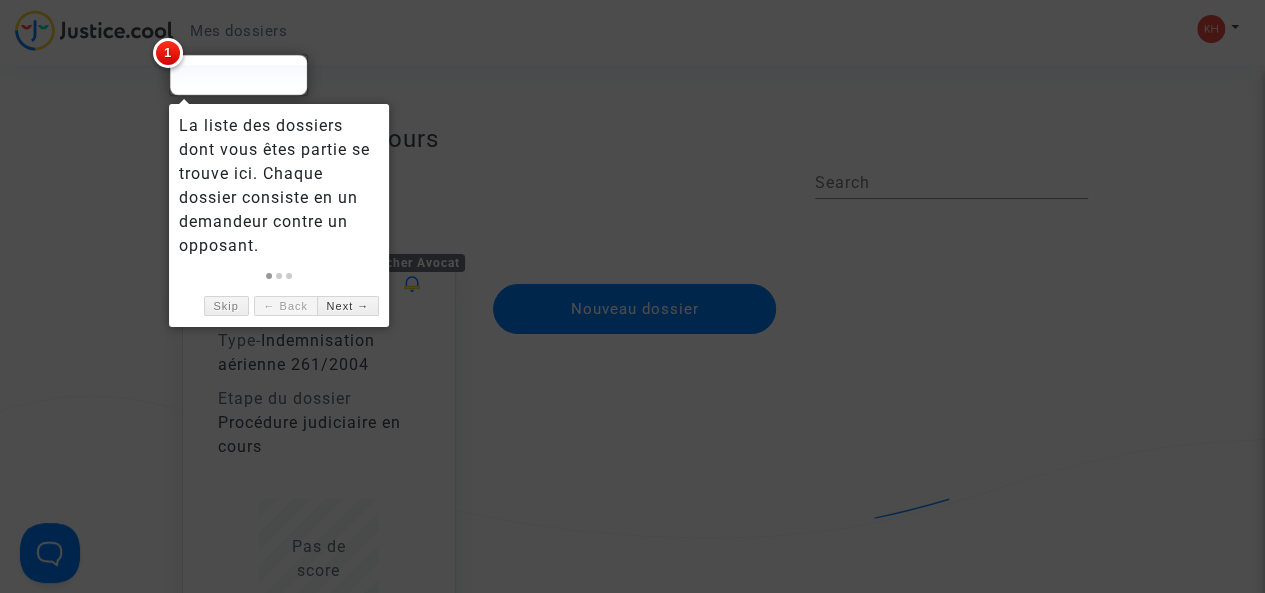 click on "La liste des dossiers dont vous êtes partie se trouve ici.
Chaque dossier consiste en un demandeur contre un opposant." at bounding box center (279, 186) 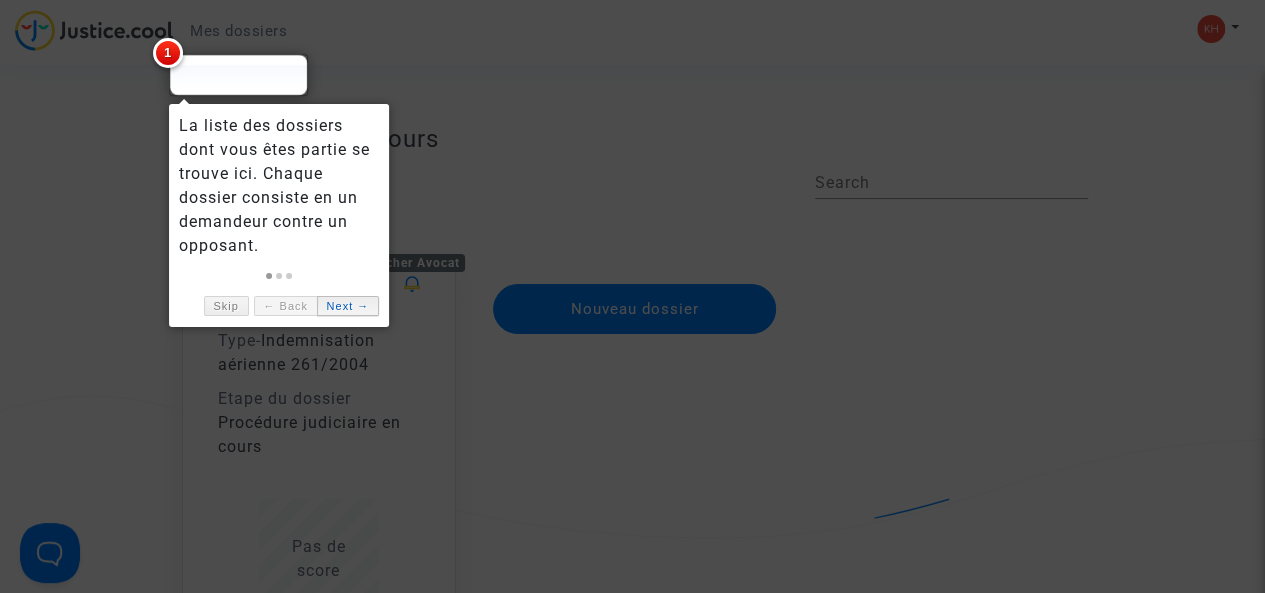 click on "Next →" at bounding box center [348, 306] 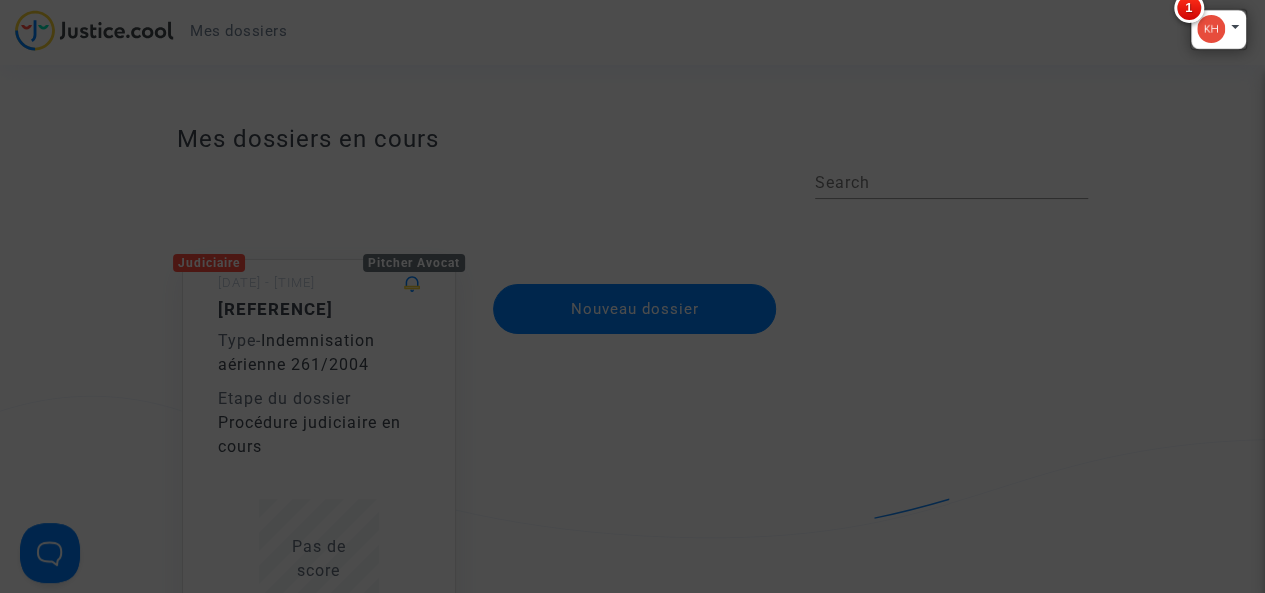 click at bounding box center [632, 296] 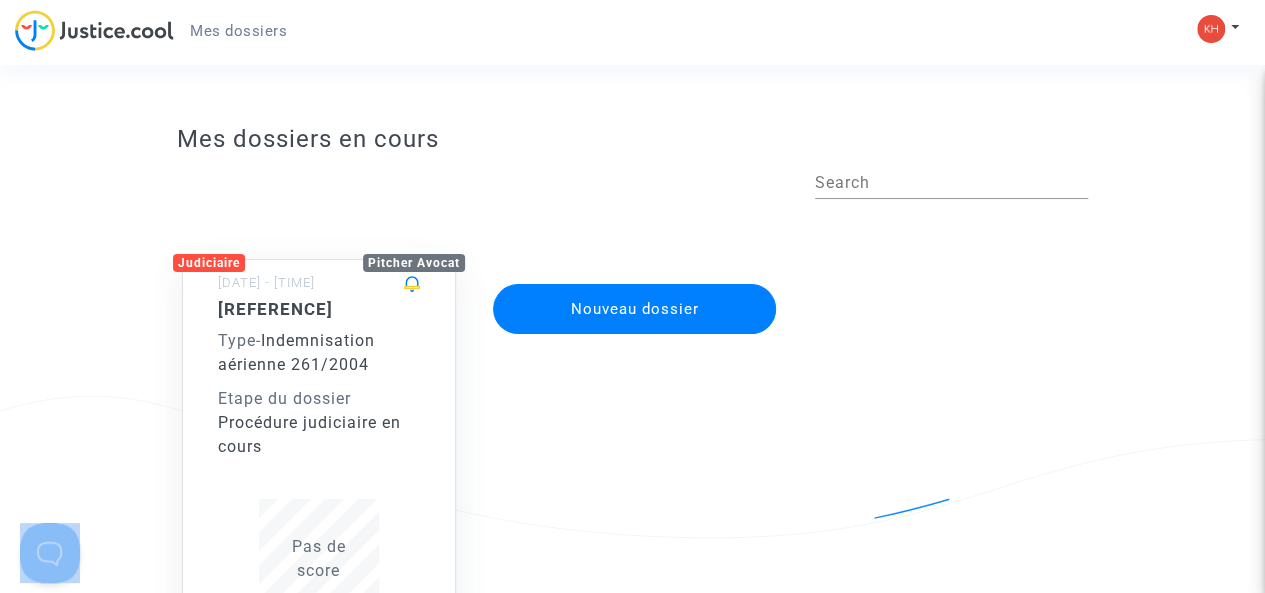 click at bounding box center (632, 296) 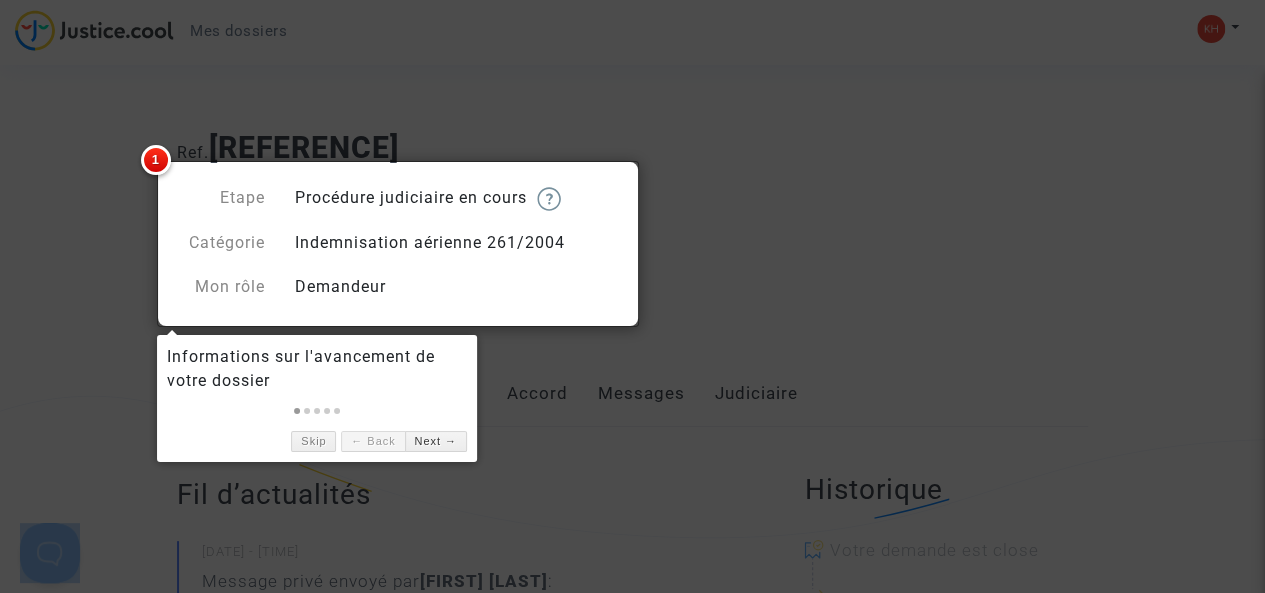 click at bounding box center [632, 296] 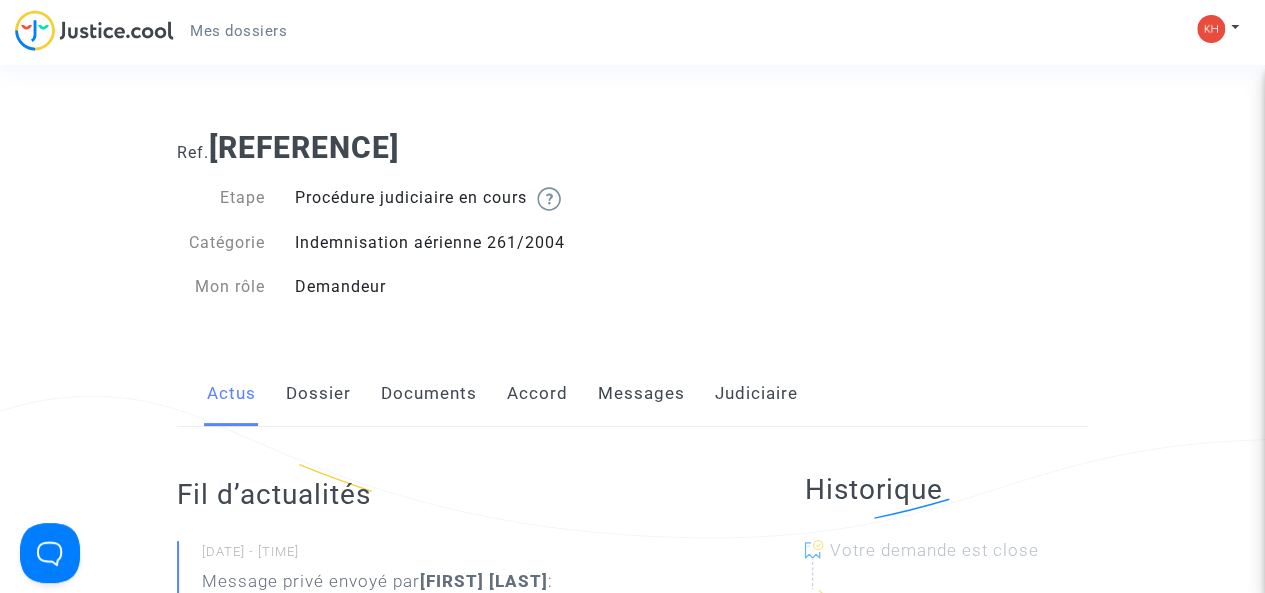 click on "Messages" 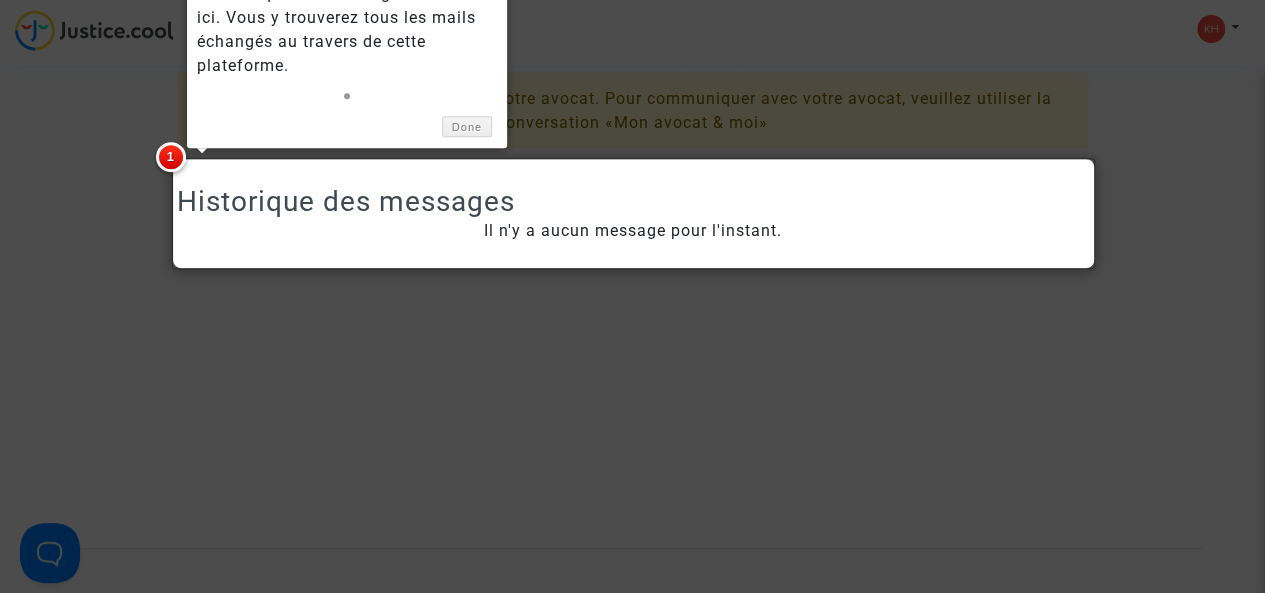 scroll, scrollTop: 467, scrollLeft: 0, axis: vertical 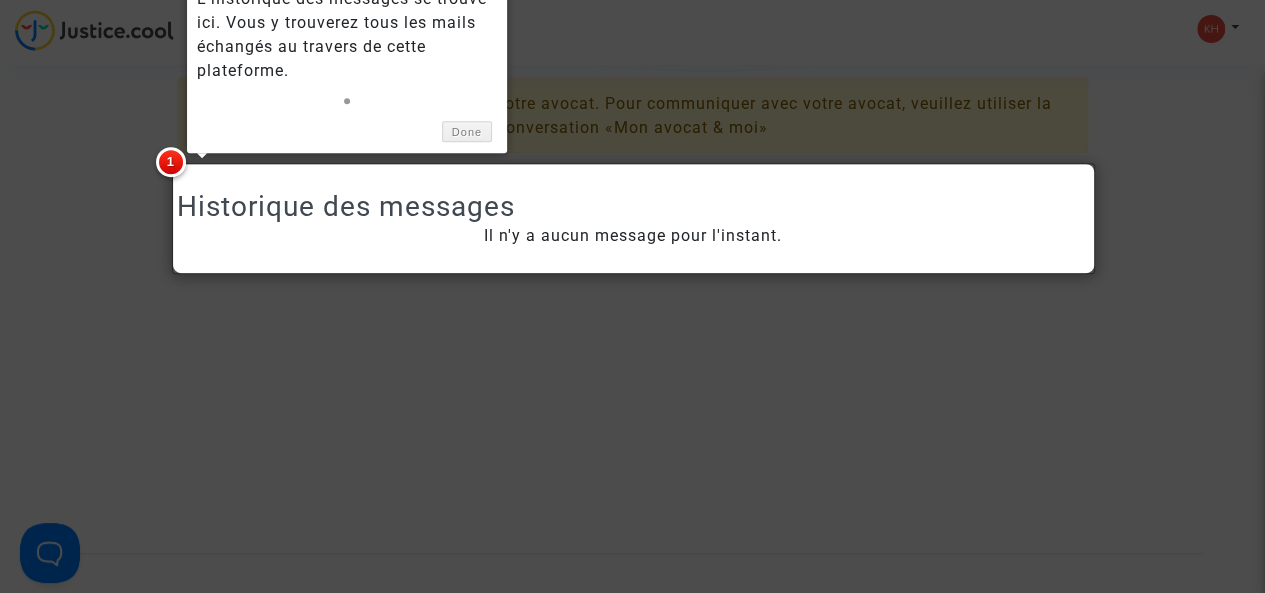 click at bounding box center (633, 218) 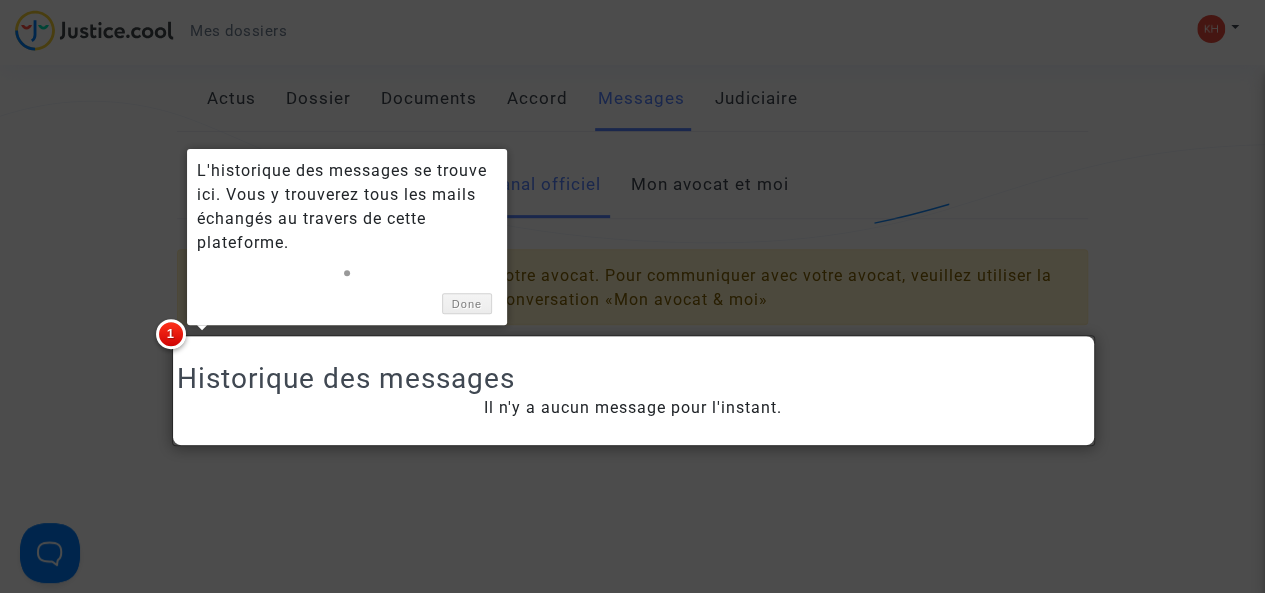scroll, scrollTop: 268, scrollLeft: 0, axis: vertical 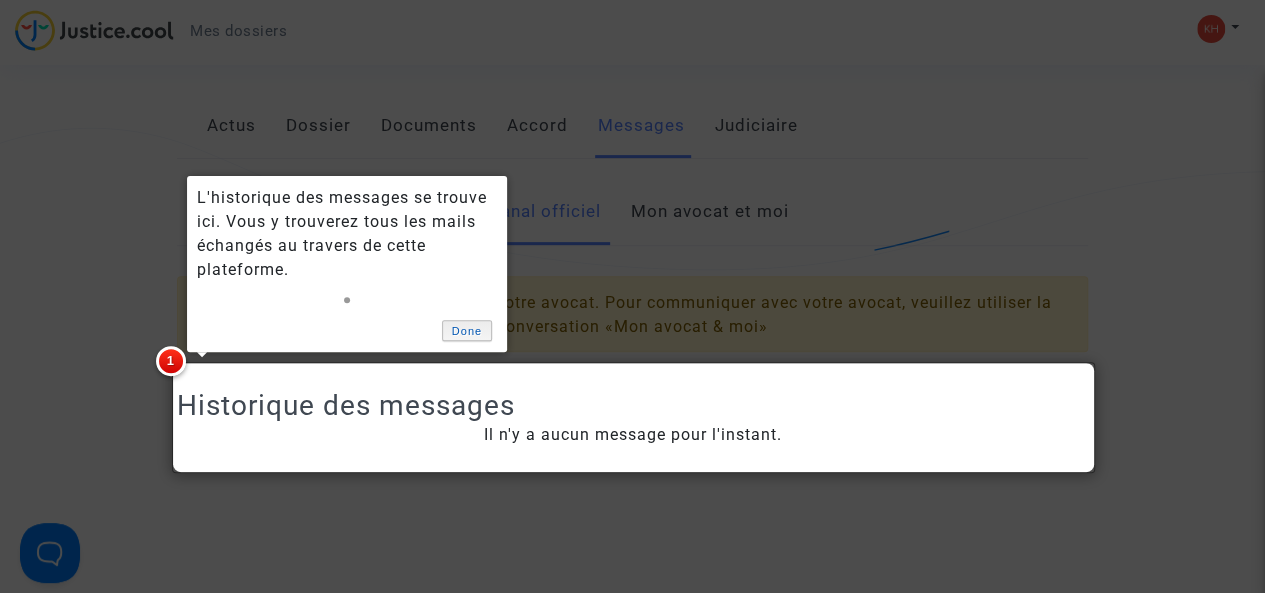 click on "Done" at bounding box center [467, 330] 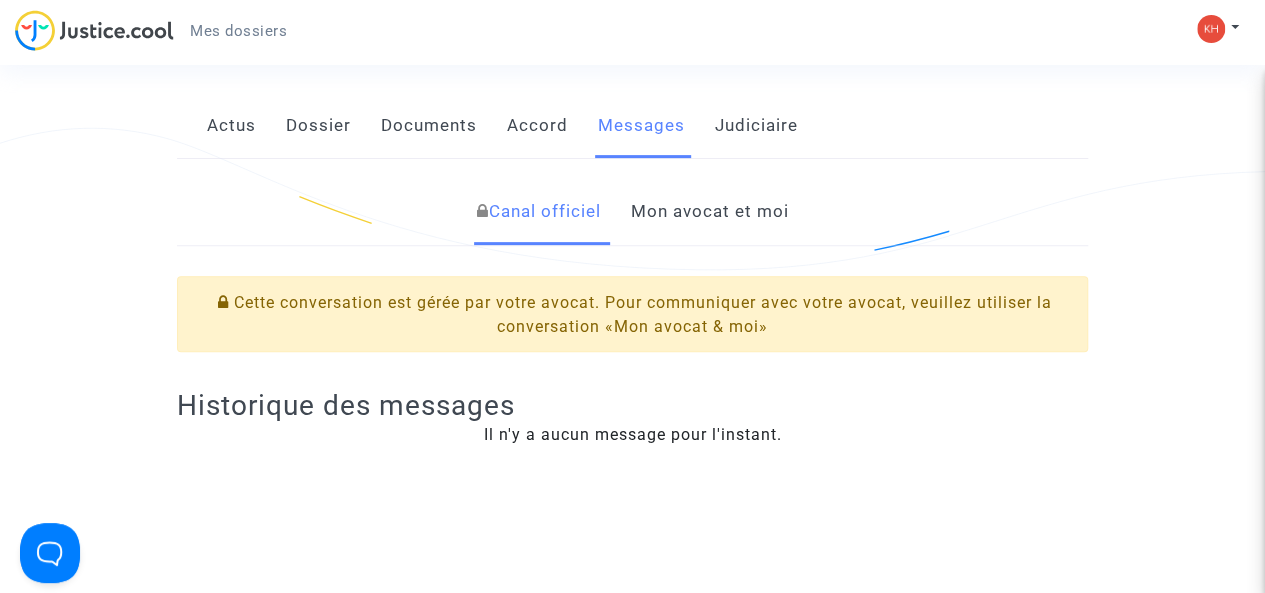 click on "Mon avocat et moi" 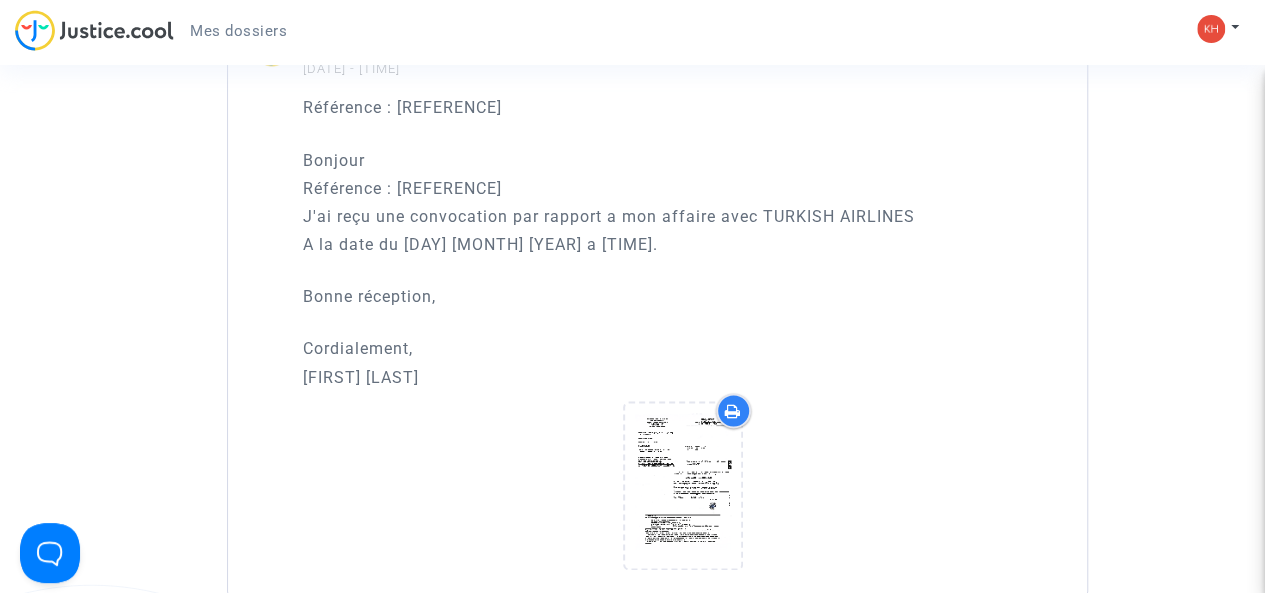 scroll, scrollTop: 1176, scrollLeft: 0, axis: vertical 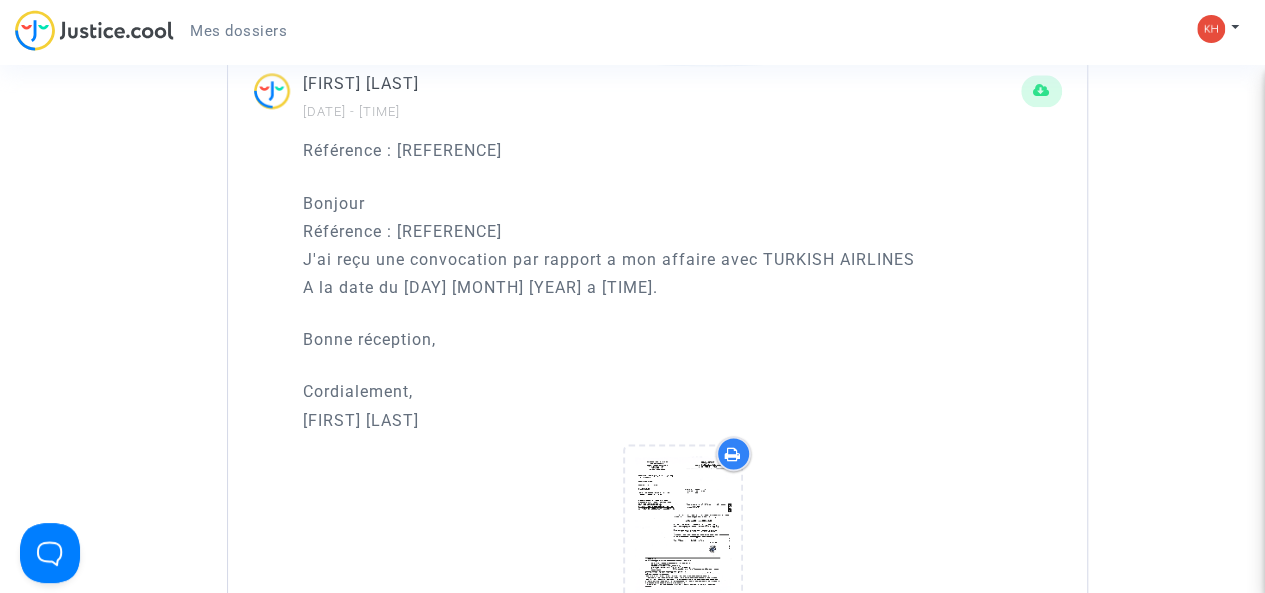 click on "A la date du [DATE] a [TIME]." 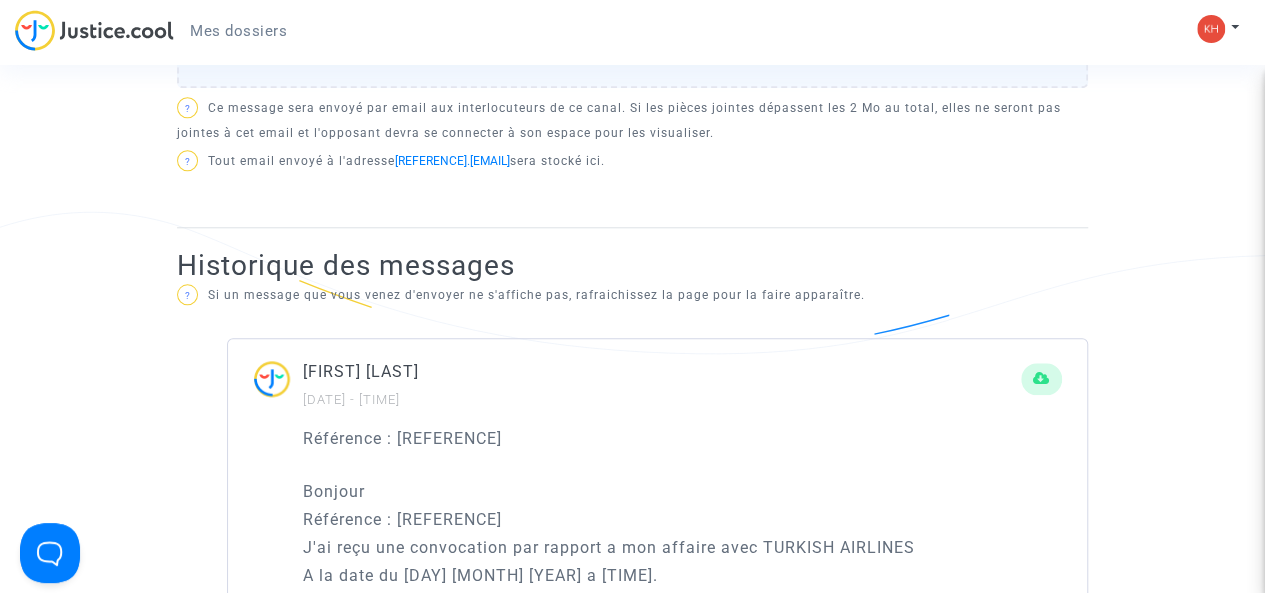scroll, scrollTop: 876, scrollLeft: 0, axis: vertical 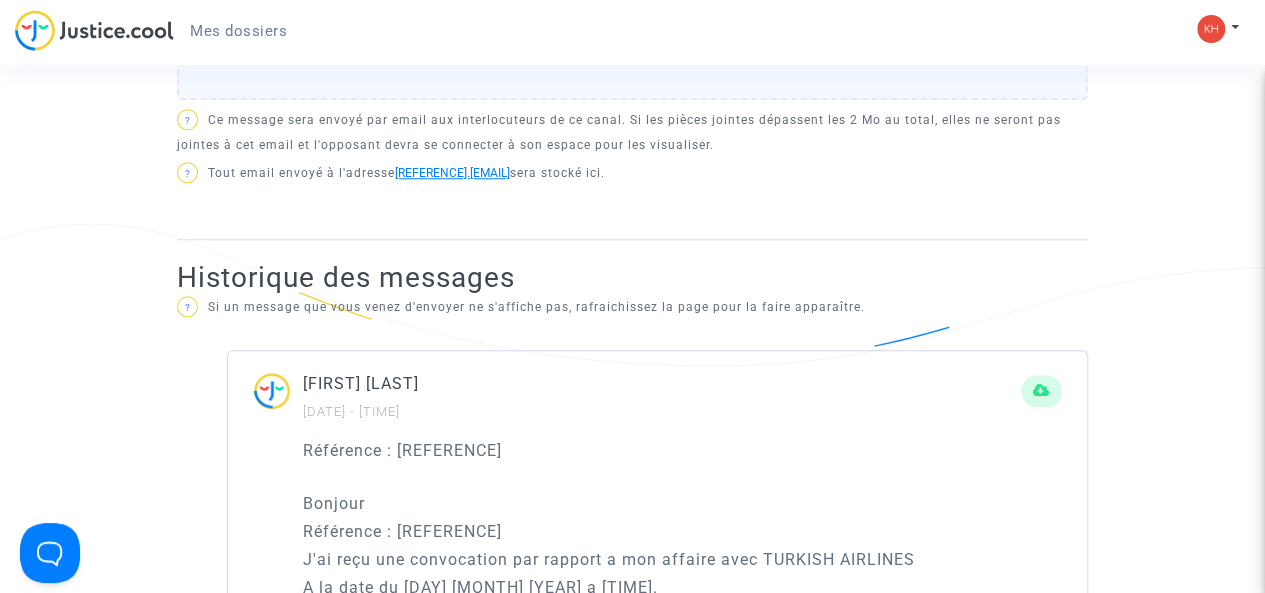 click on "[CASE_ID].[EMAIL]" 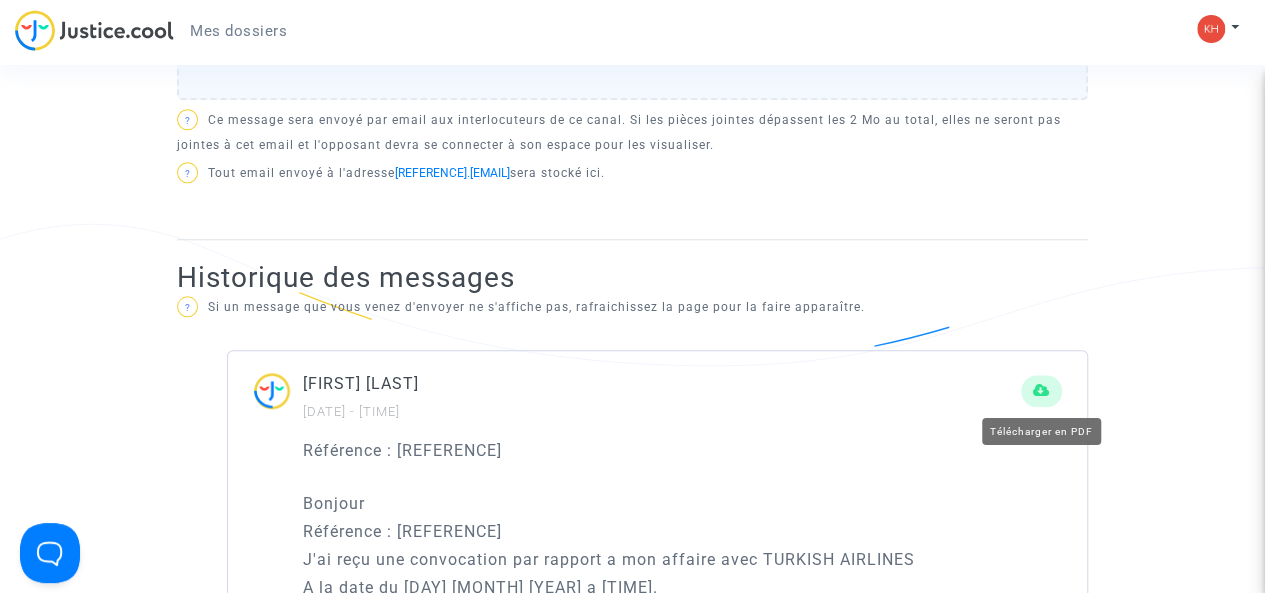 click 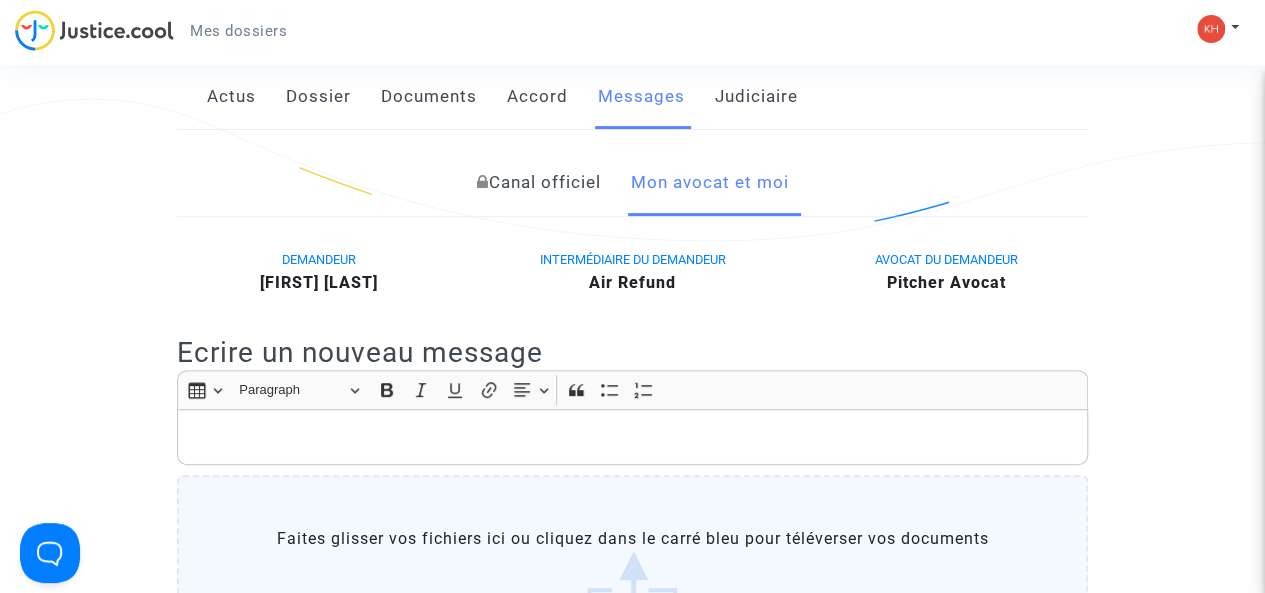 scroll, scrollTop: 294, scrollLeft: 0, axis: vertical 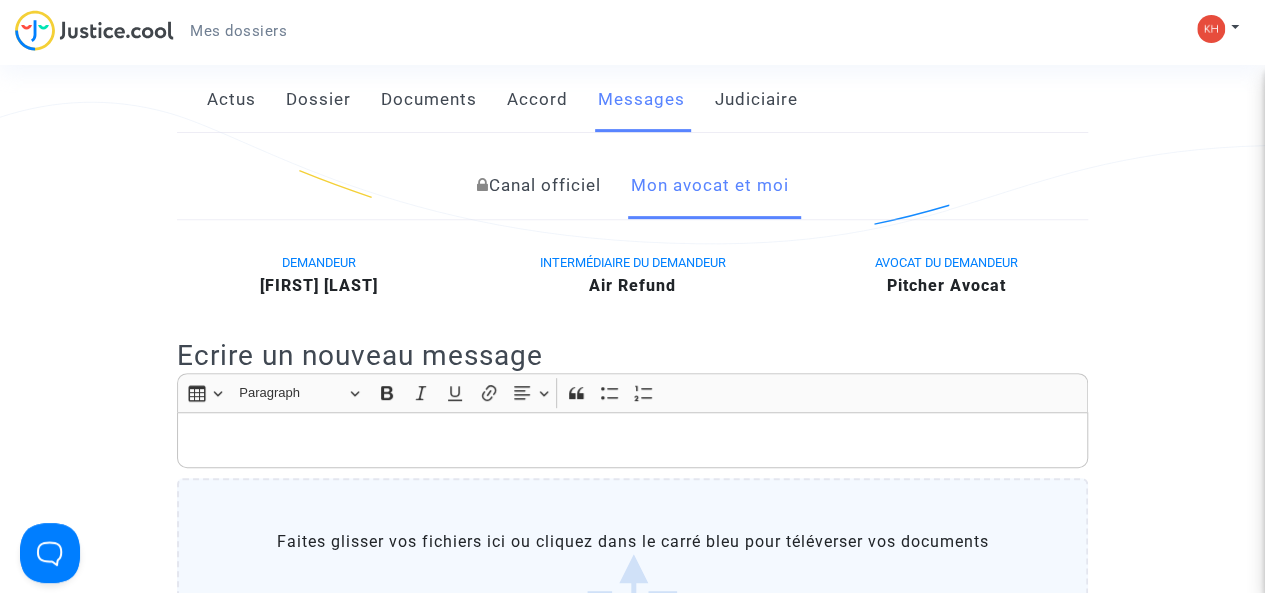 click on "Judiciaire" 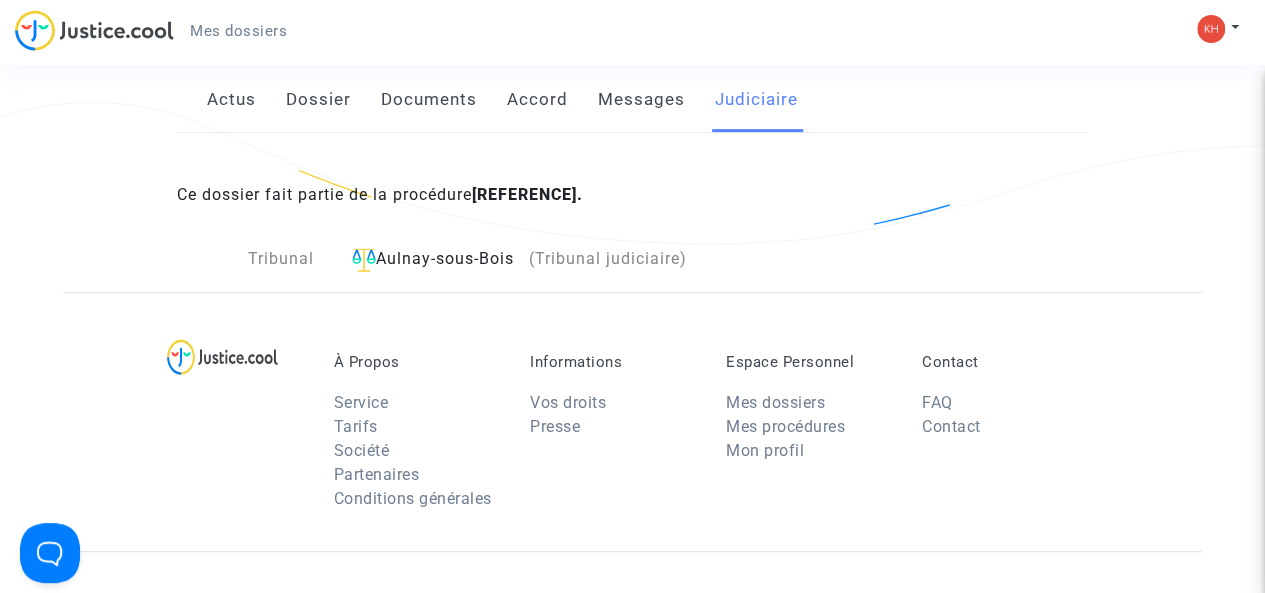 click on "Messages" 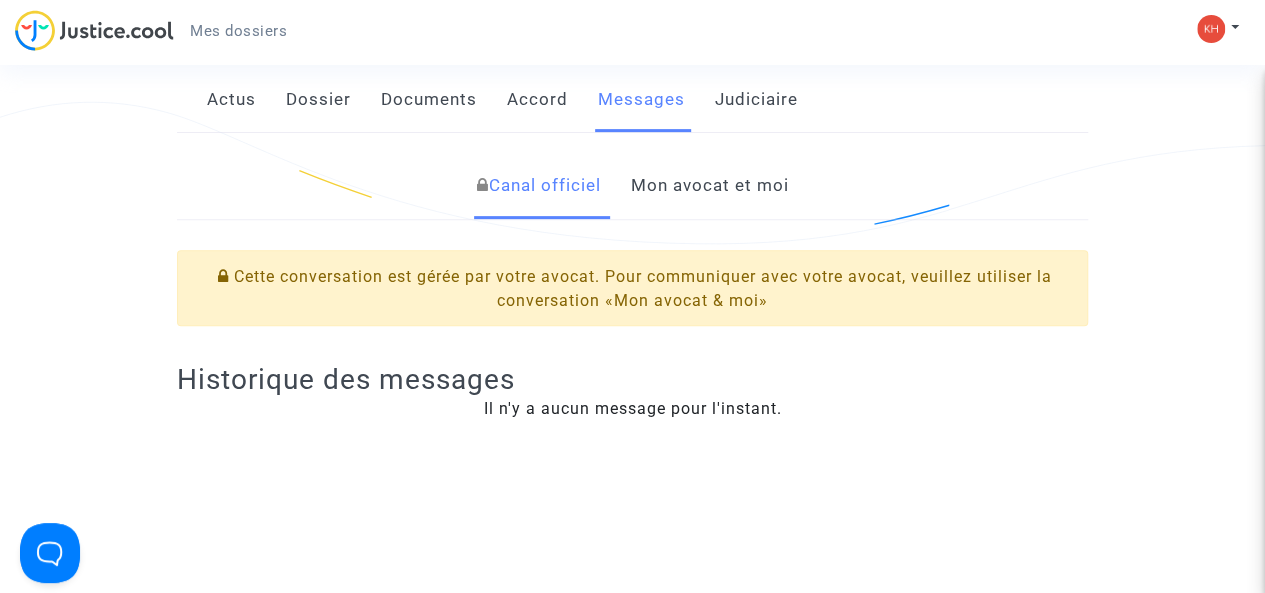click on "Accord" 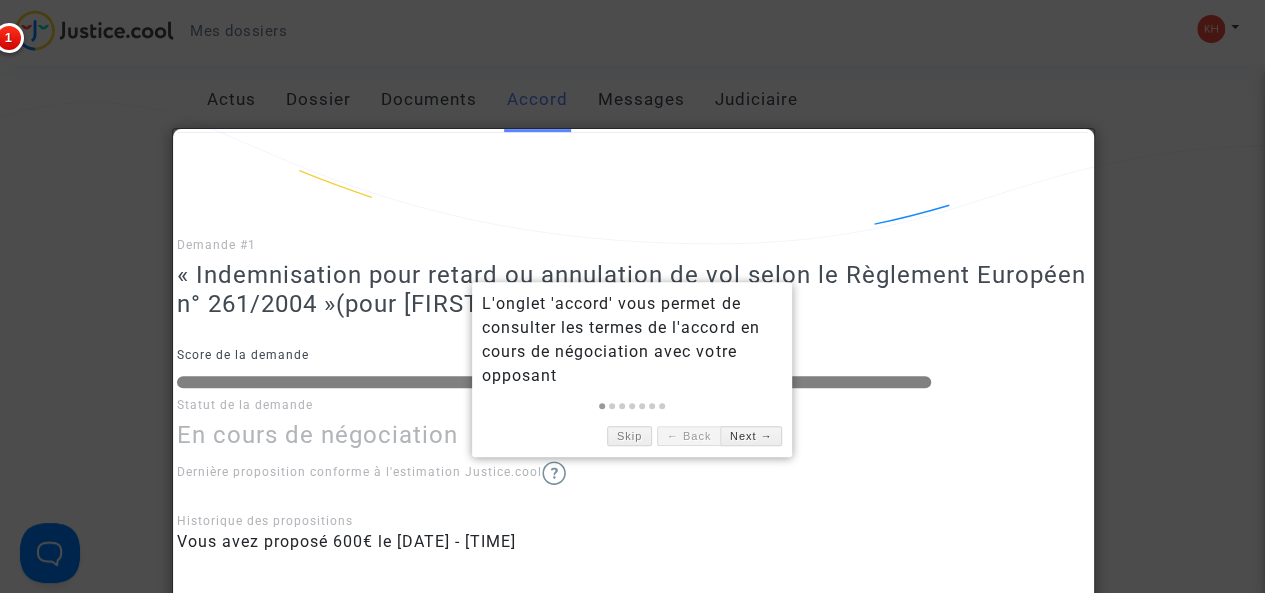scroll, scrollTop: 396, scrollLeft: 0, axis: vertical 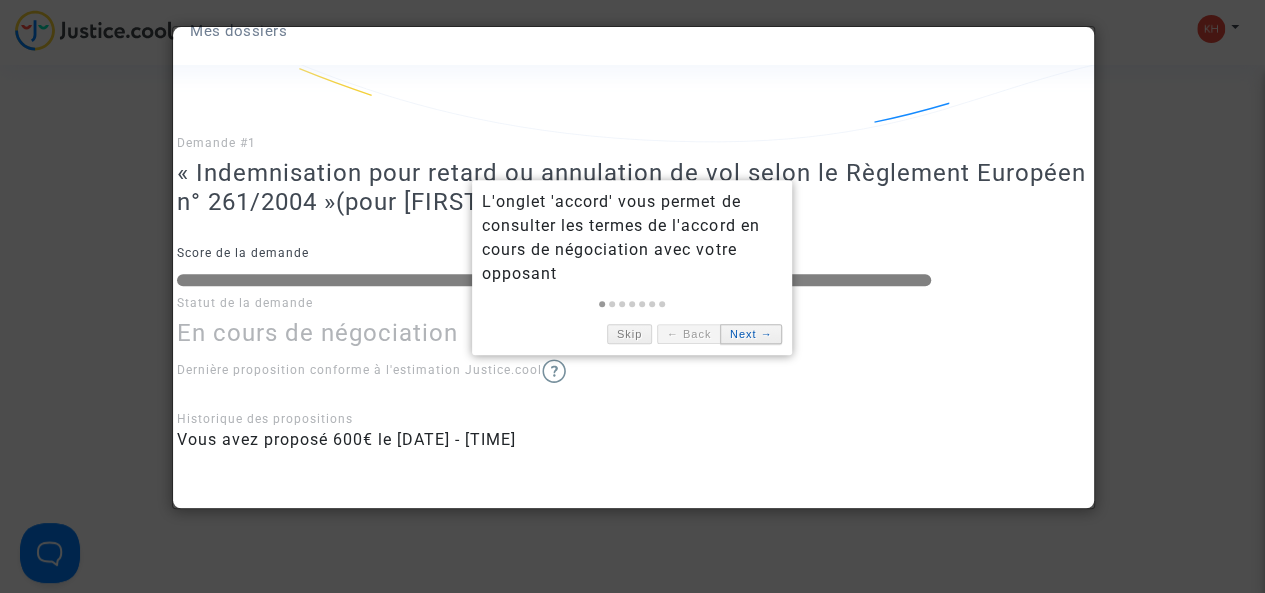 click on "Next →" at bounding box center (751, 334) 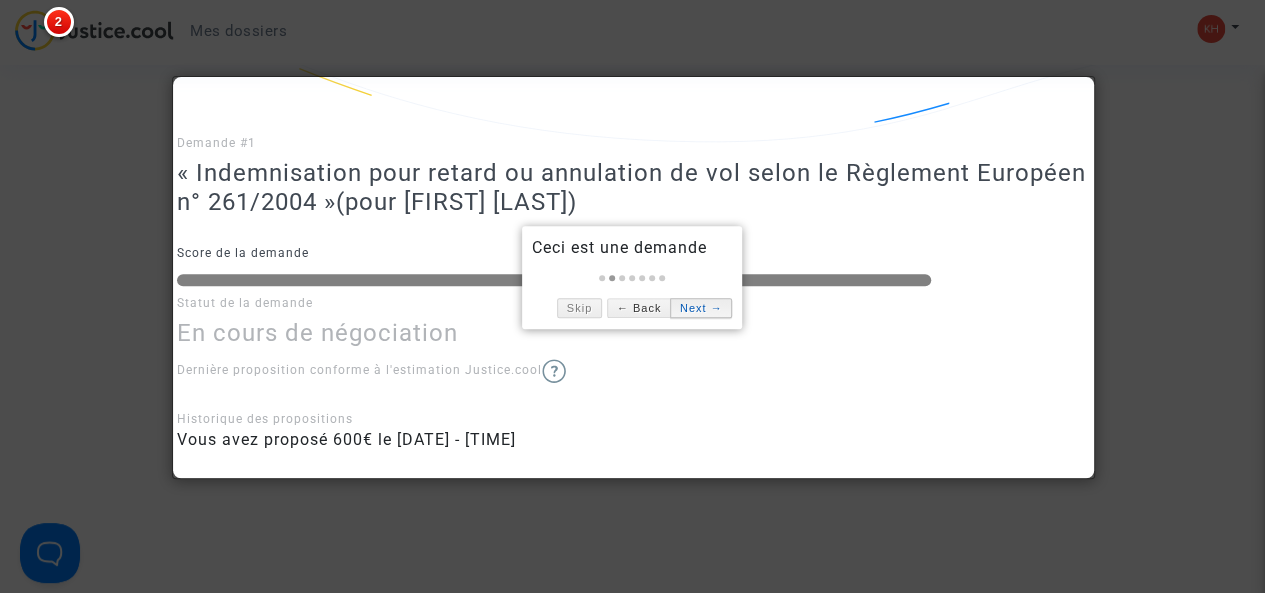 click on "Next →" at bounding box center [701, 308] 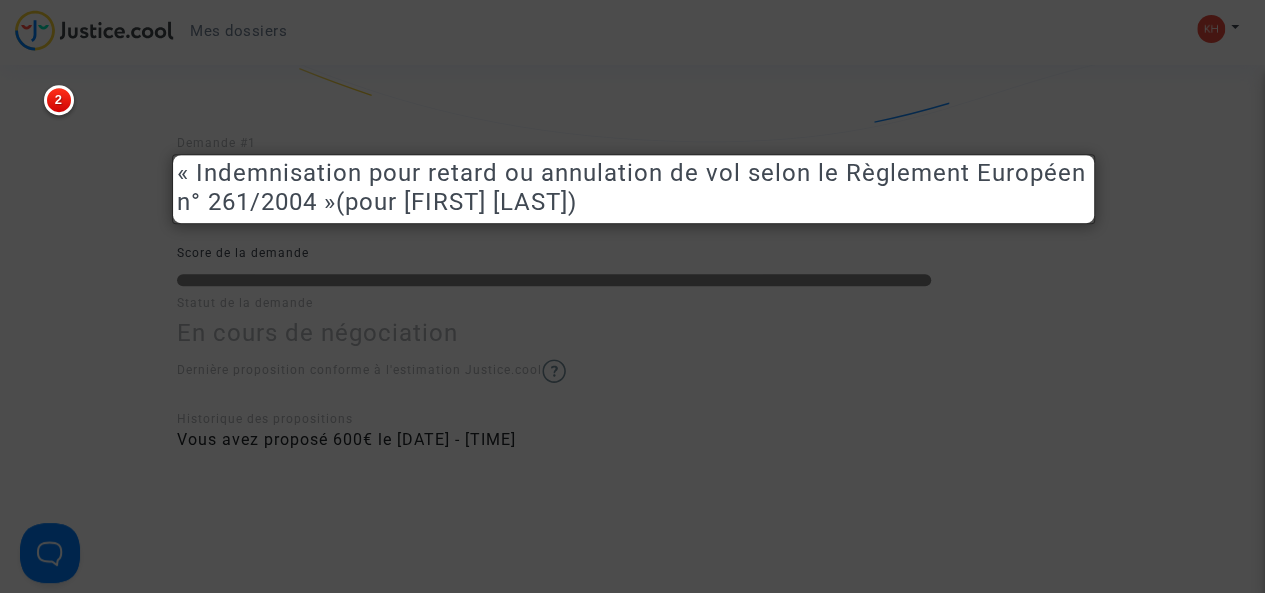 click on "Mes dossiers Mon profil Paramètres Déconnexion Ref.  CFR-240726-J8XF  Etape   Procédure judiciaire en cours       Catégorie   Indemnisation aérienne 261/2004   Mon rôle   Demandeur   Actus   Dossier   Documents   Accord   Messages   Judiciaire  Demande #1  « Indemnisation pour retard ou annulation de vol selon le Règlement Européen n° 261/2004 »  (pour KHALED DAHMAN) Score de la demande Statut de la demande En cours de négociation  Dernière proposition conforme à l'estimation Justice.cool    Historique des propositions Vous avez proposé 600€ le 26/07/2024 - 16h16 À Propos  Service   Tarifs   Société   Partenaires   Conditions générales  Informations  Vos droits   Presse  Espace Personnel  Mes dossiers   Mes procédures   Mon profil   Contact   FAQ   Contact   Copyright Europe Mediation SAS l Politique de confidentialité l Conditions générales d’utilisations
J7 Détails de l'étape 2 Ceci est une demande" at bounding box center (632, 489) 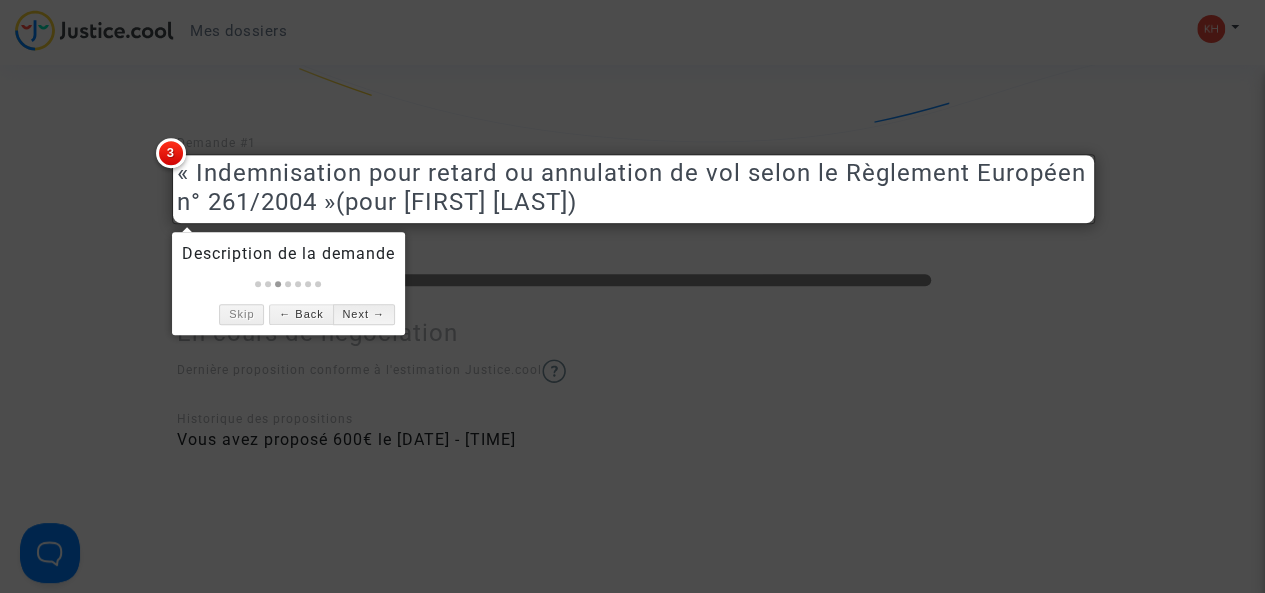 click at bounding box center (632, 296) 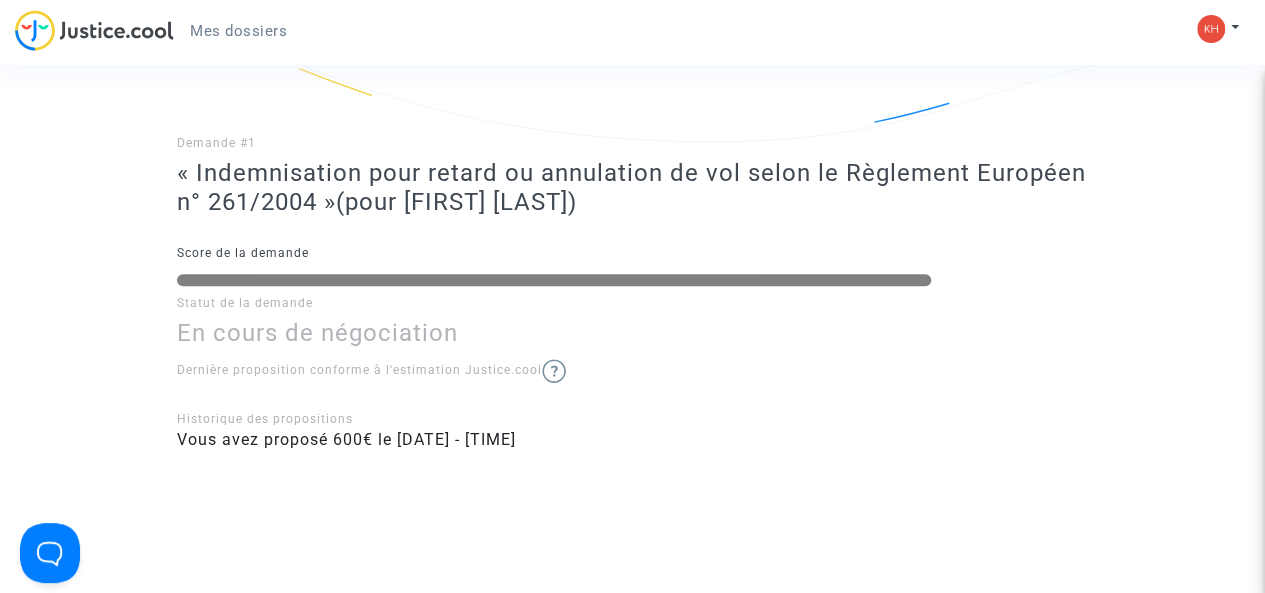 click at bounding box center (632, 296) 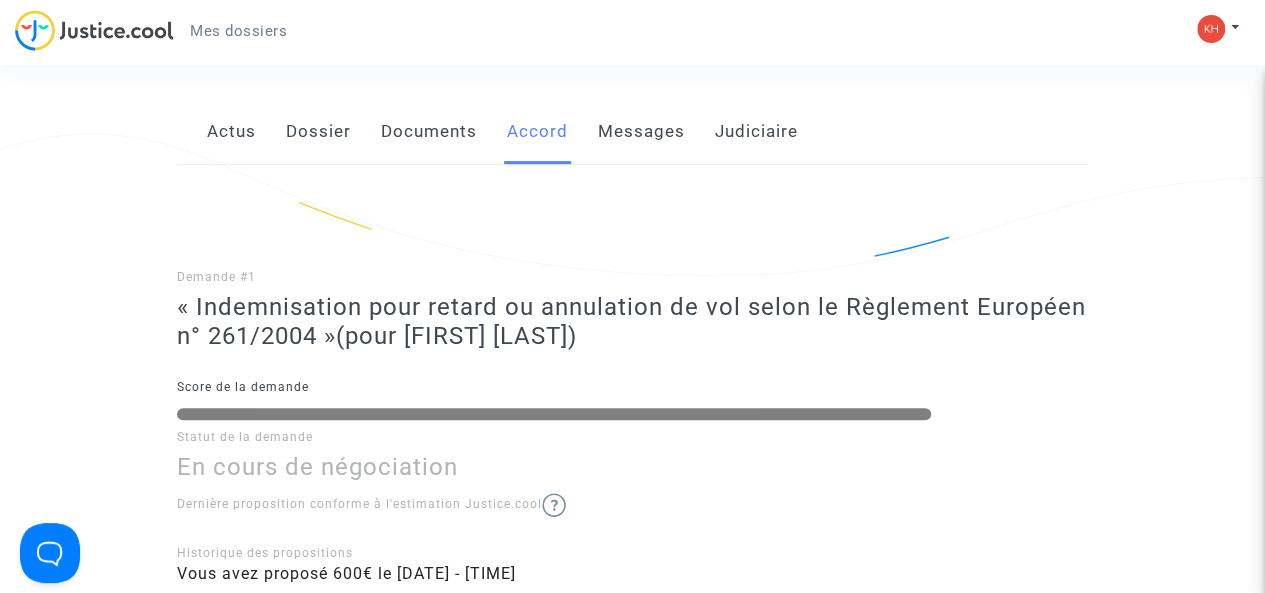 scroll, scrollTop: 44, scrollLeft: 0, axis: vertical 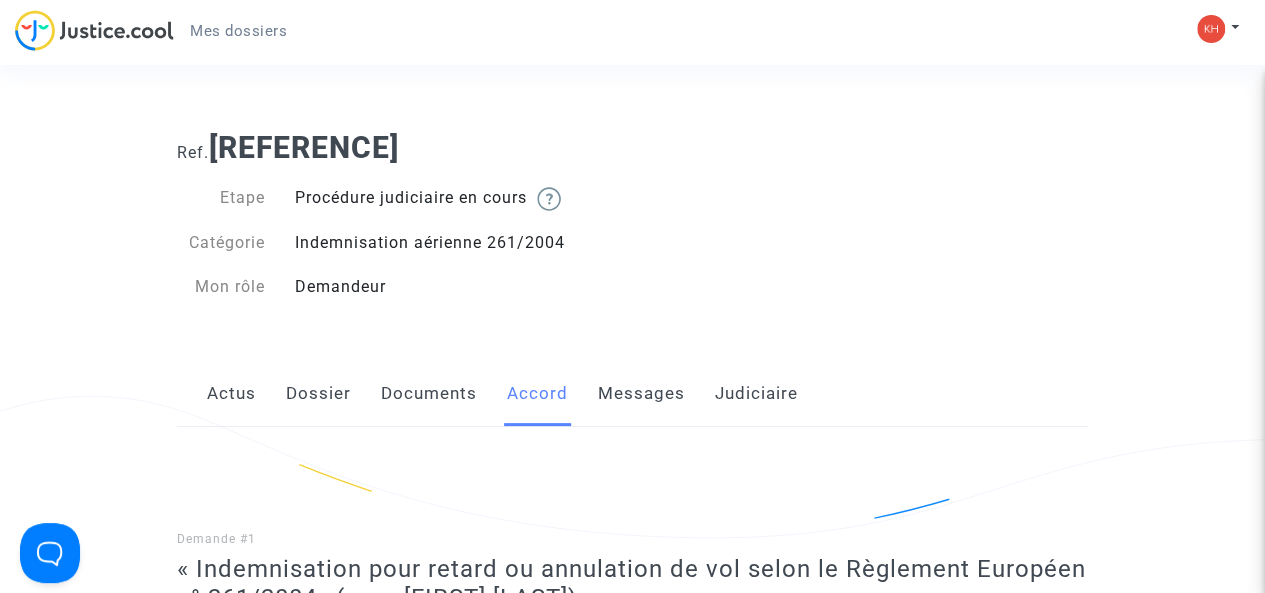 click on "Documents" 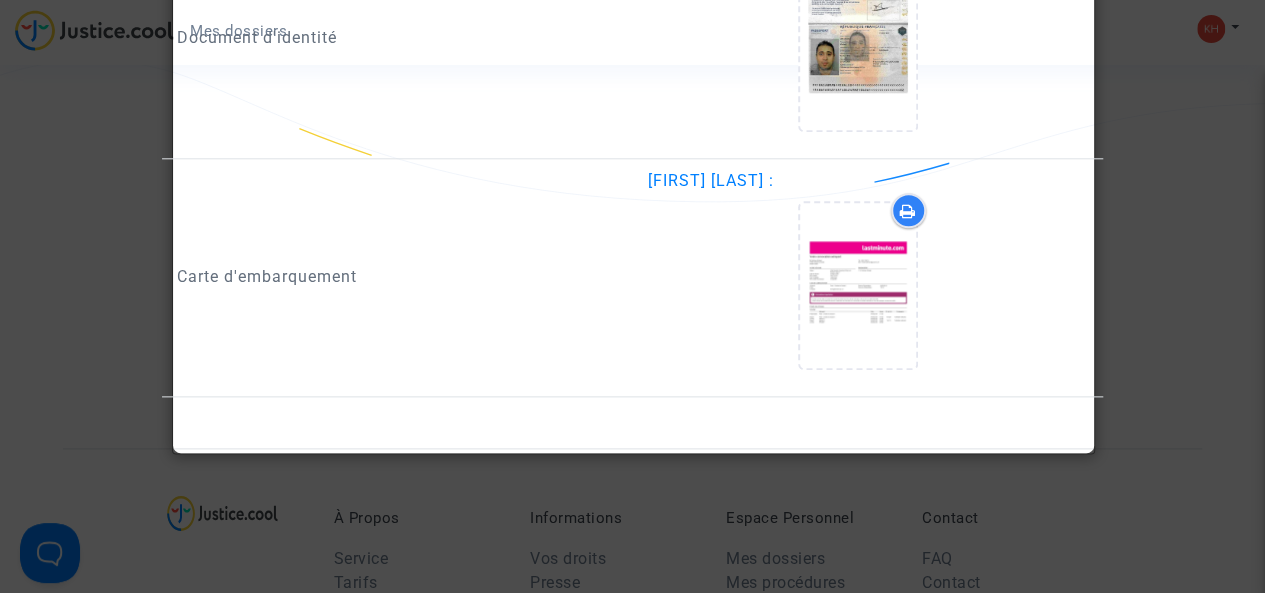 scroll, scrollTop: 1080, scrollLeft: 0, axis: vertical 